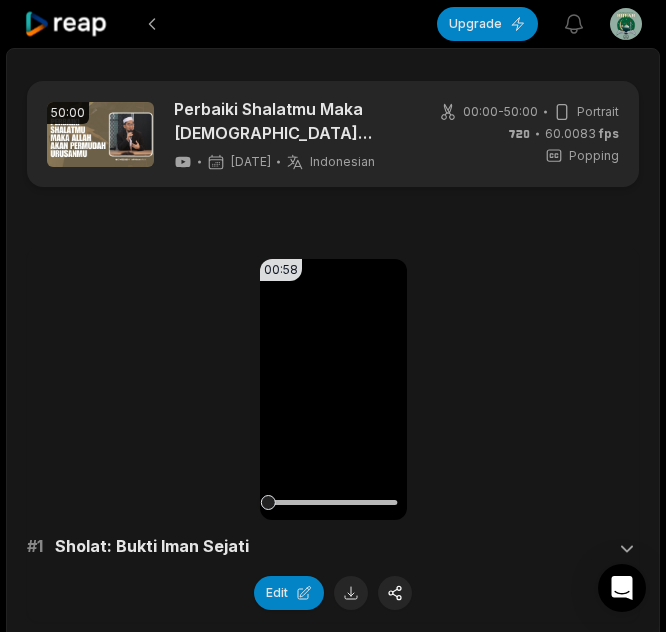 scroll, scrollTop: 0, scrollLeft: 0, axis: both 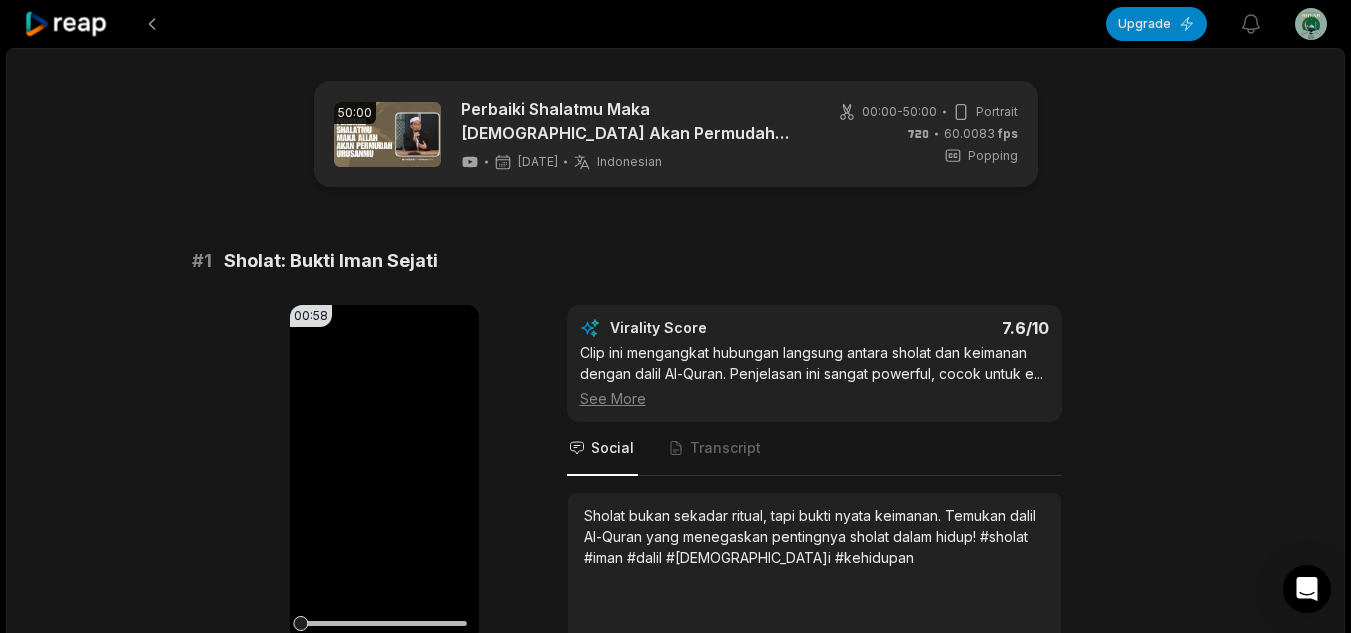 click 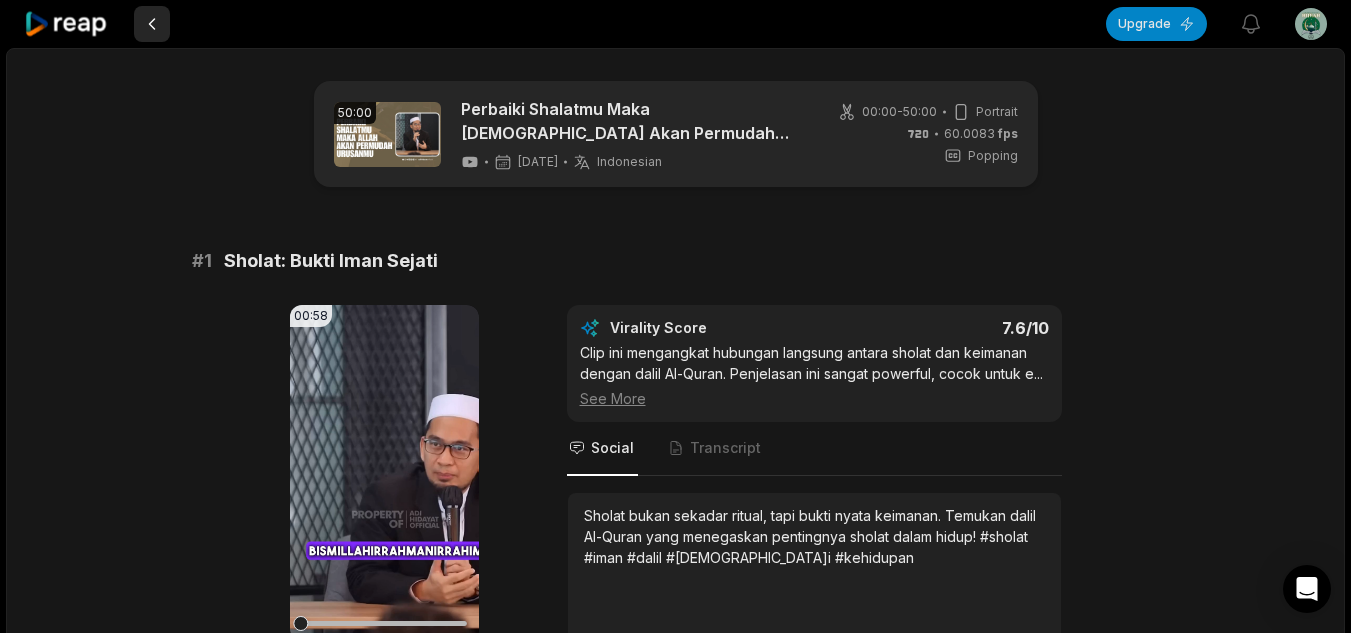 click at bounding box center [152, 24] 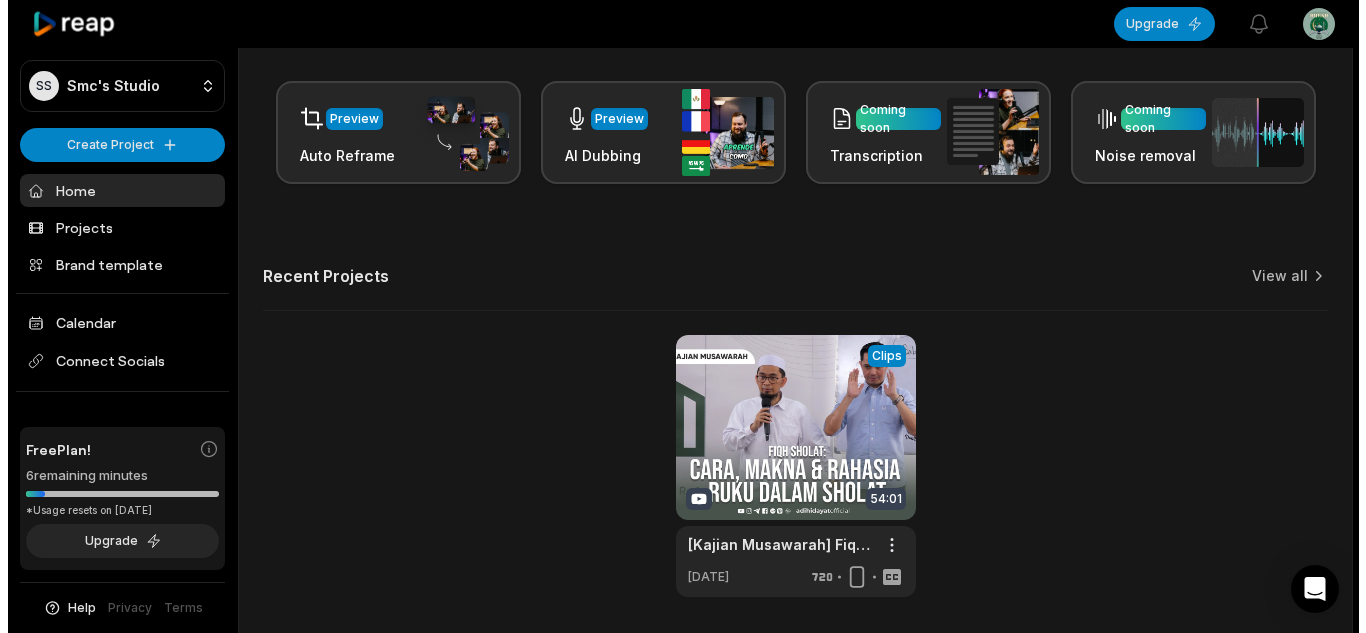 scroll, scrollTop: 499, scrollLeft: 0, axis: vertical 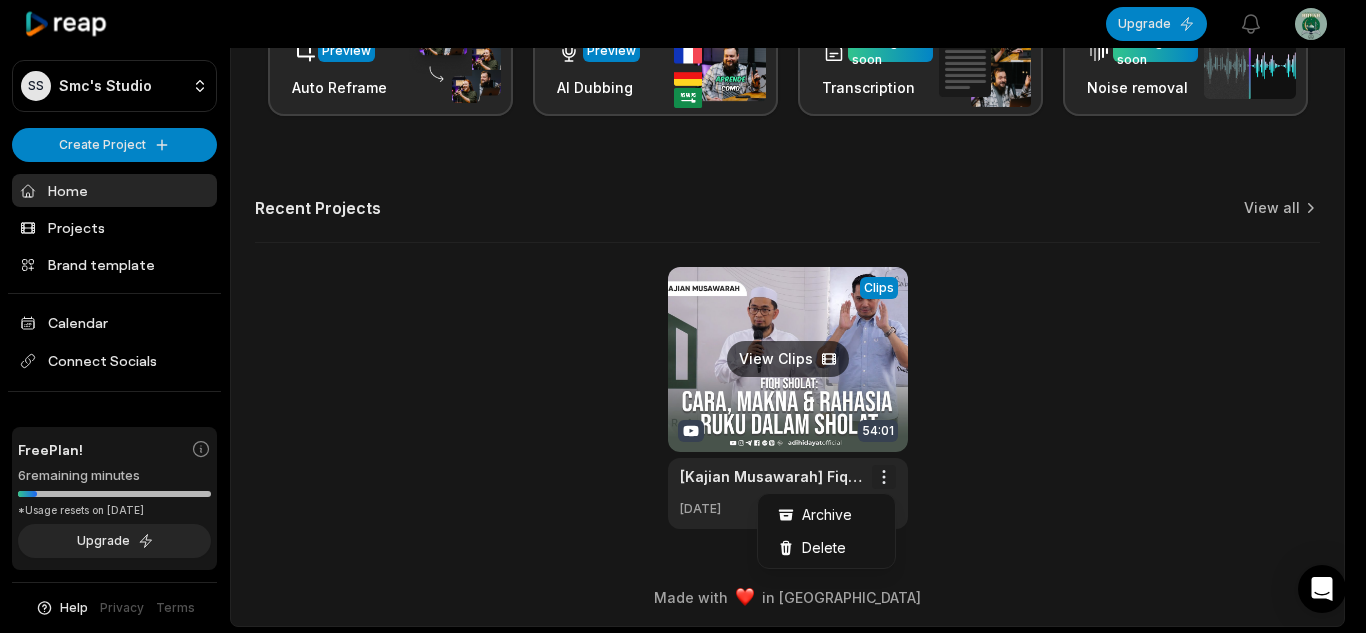click on "SS [PERSON_NAME] Studio Create Project Home Projects Brand template Calendar Connect Socials Free  Plan! 6  remaining minutes *Usage resets on [DATE] Upgrade Help Privacy Terms Open sidebar Upgrade View notifications Open user menu   Let's Get Started! Generate Clips From long videos generate social ready clips in one click. Add Captions Add captions to your clips, reels, stories with less effort in no time. Edit Videos Coming soon Forget hours of editing, let AI do the work for you in few minutes. More ways to create & edit with AI Preview Auto Reframe Preview AI Dubbing Coming soon Transcription Coming soon Noise removal Recent Projects View all View Clips Clips 54:01 [Kajian Musawarah] Fiqh Sholat | Cara, Makna dan Rahasia Ruku dalam Sholat - Ustadz [PERSON_NAME] Open options [DATE] Made with   in [GEOGRAPHIC_DATA]
[Kajian Musawarah] Fiqh Sholat | Cara, Makna dan Rahasia Ruku dalam Sholat - Ustadz [PERSON_NAME] Archive Delete" at bounding box center (683, -183) 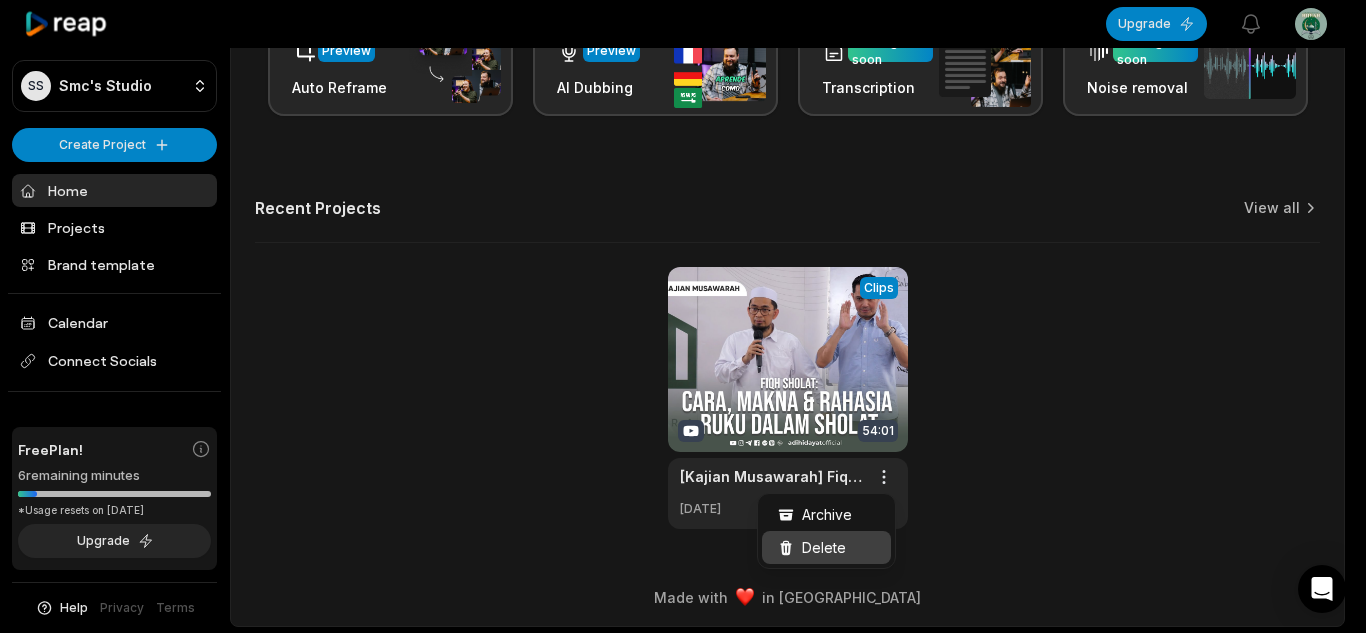click on "Delete" at bounding box center (826, 547) 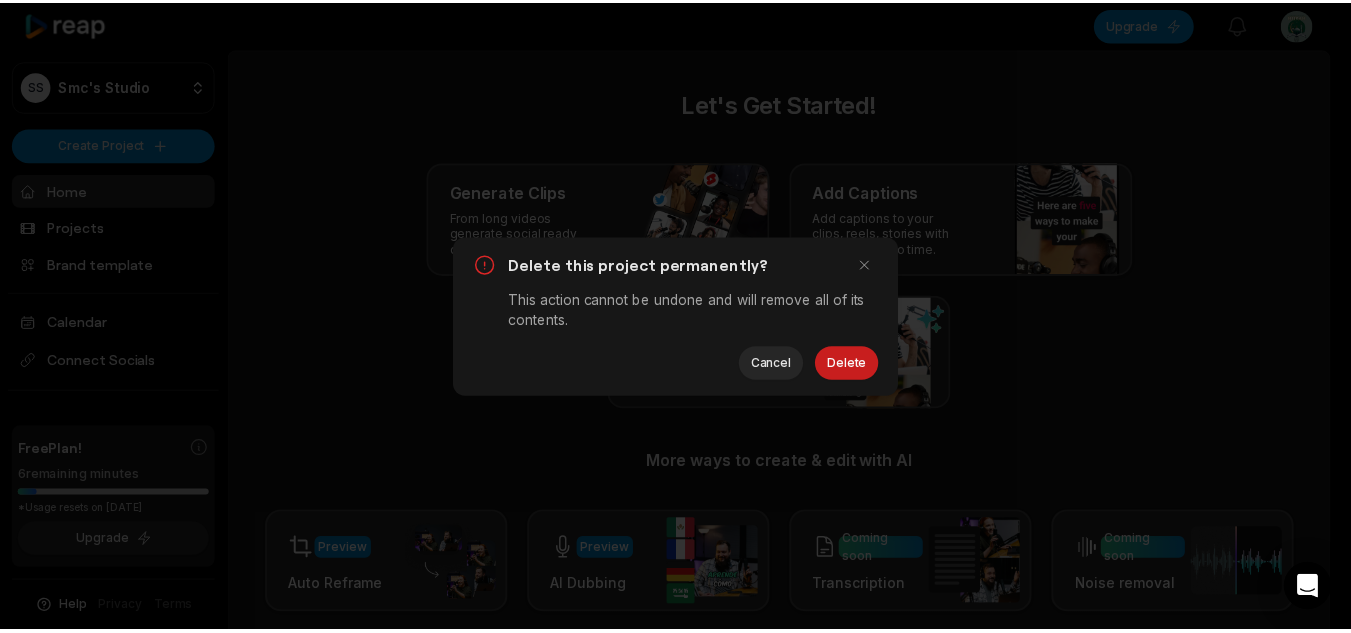 scroll, scrollTop: 0, scrollLeft: 0, axis: both 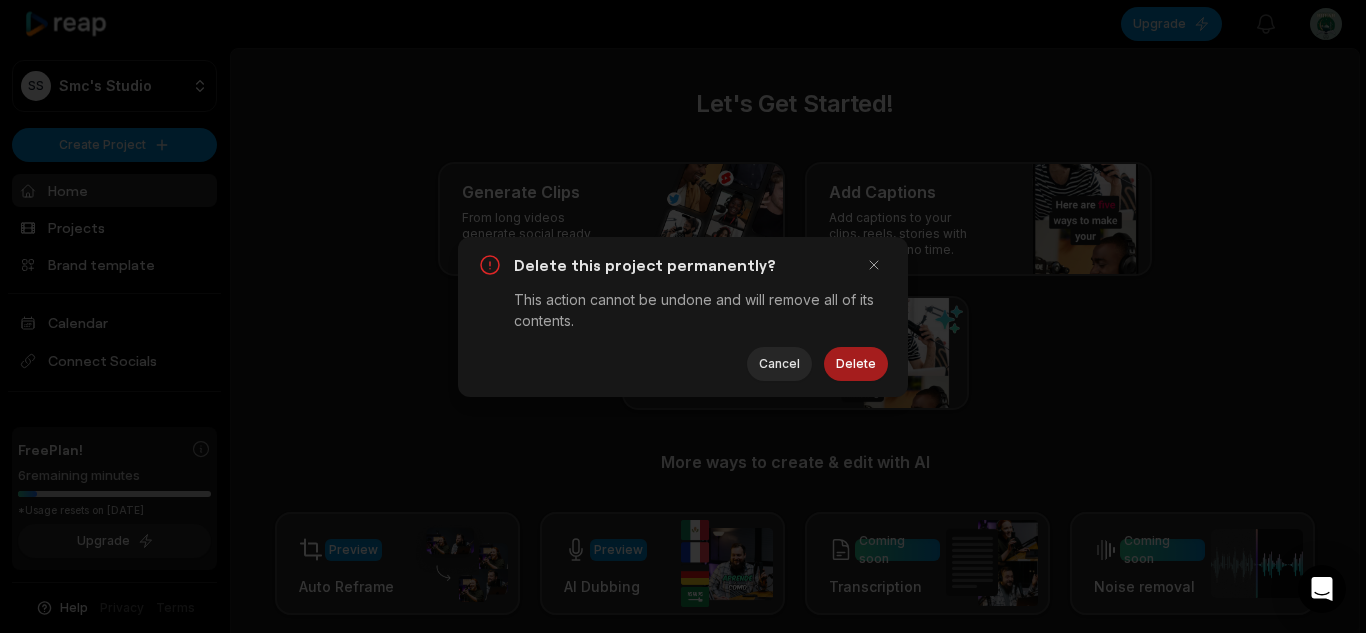 click on "Delete" at bounding box center (856, 364) 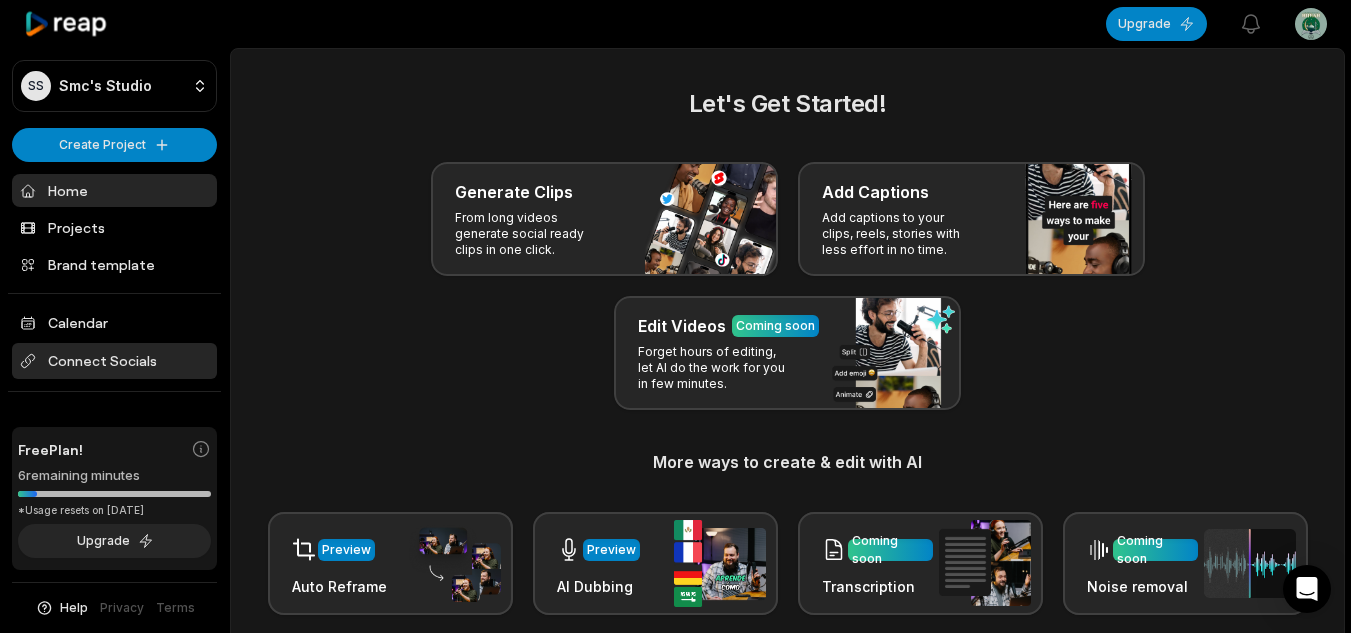scroll, scrollTop: 237, scrollLeft: 0, axis: vertical 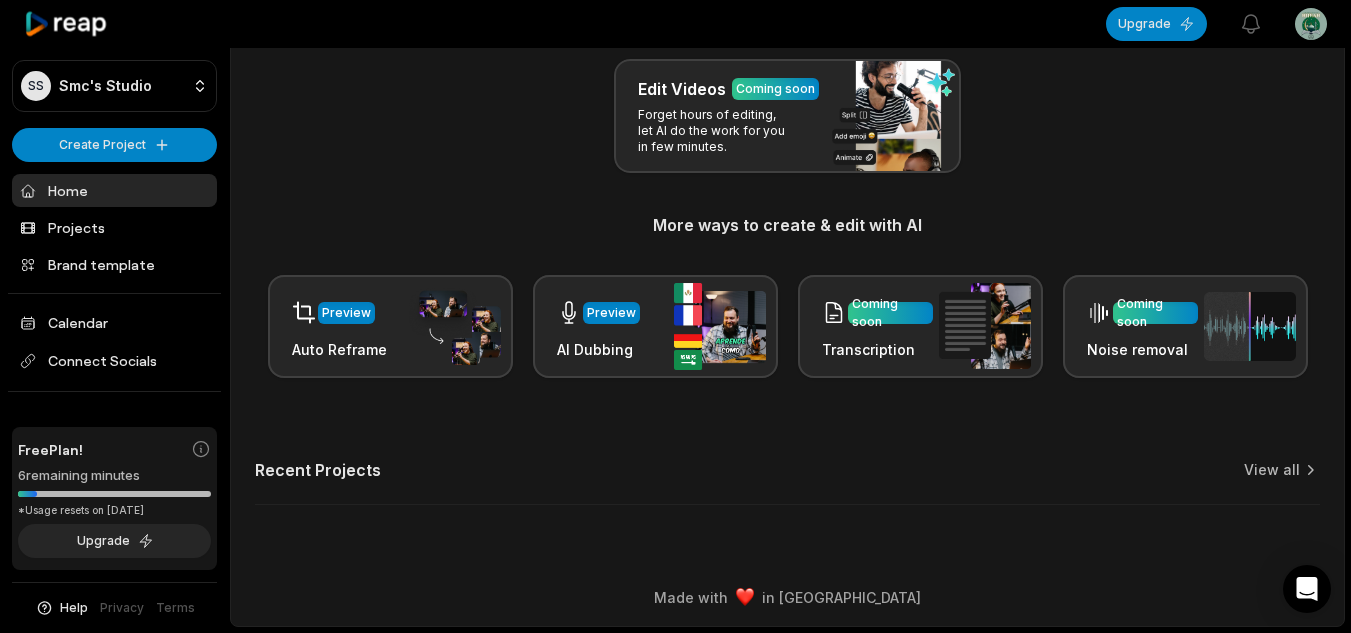 click on "*Usage resets on [DATE]" at bounding box center (114, 510) 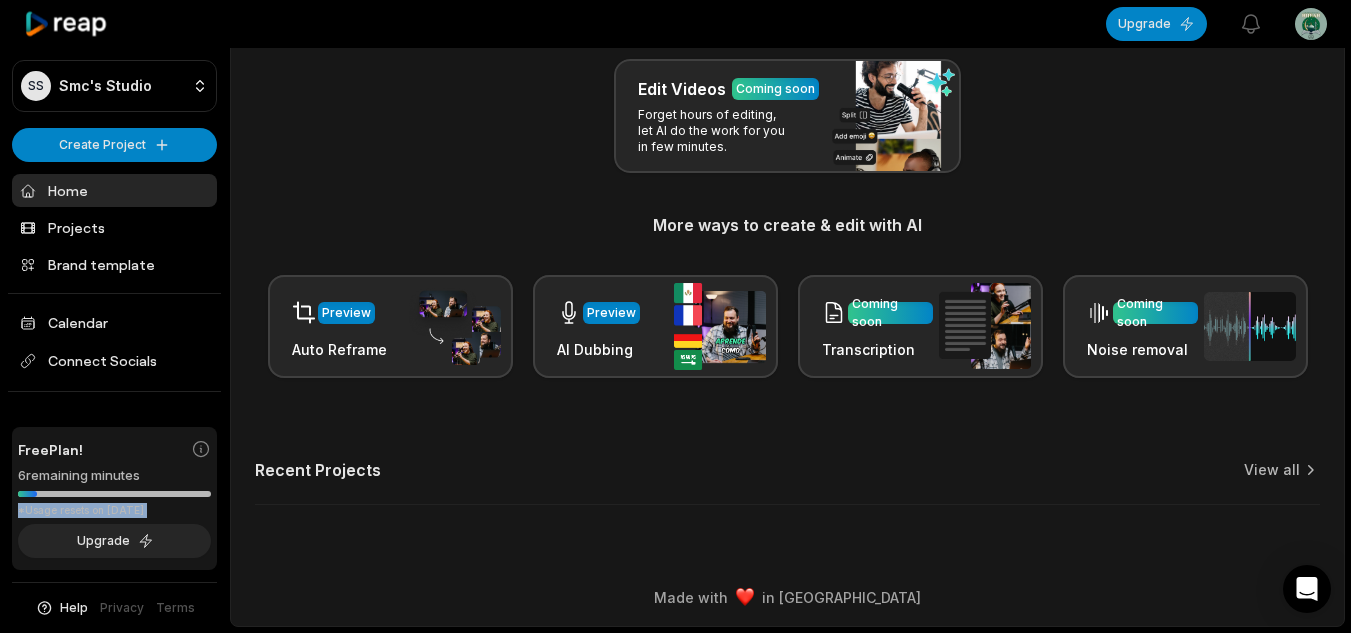 click on "*Usage resets on [DATE]" at bounding box center (114, 510) 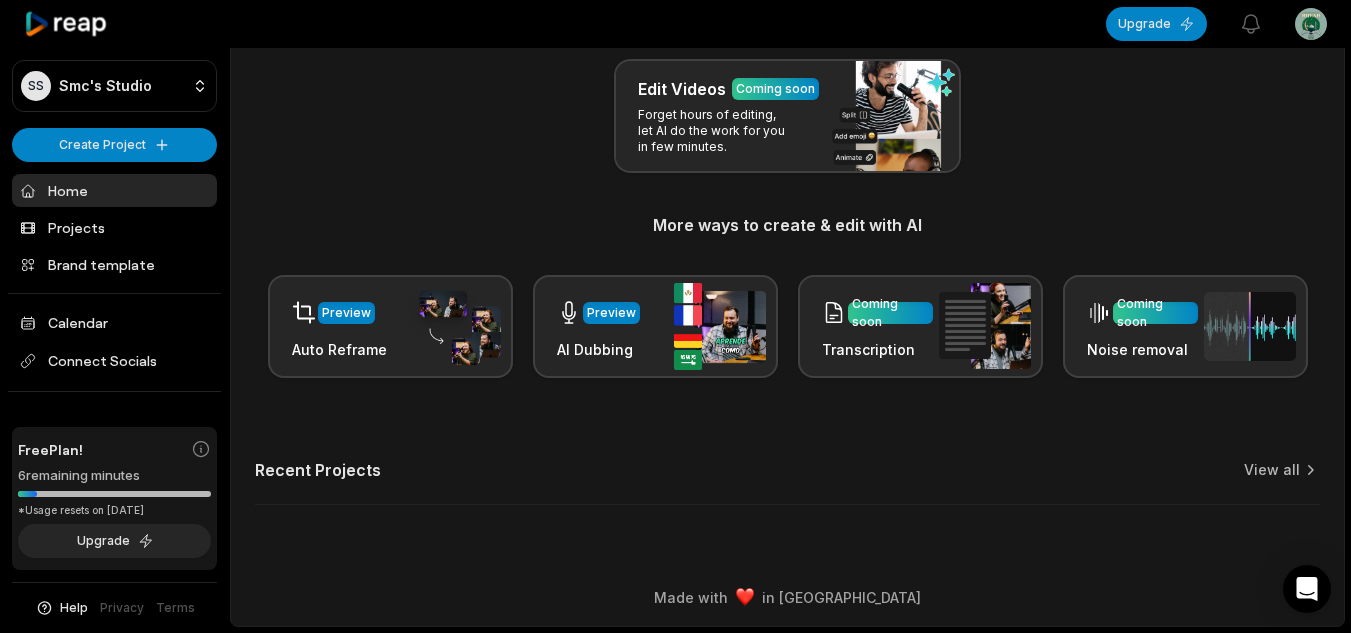 click on "*Usage resets on [DATE]" at bounding box center (114, 510) 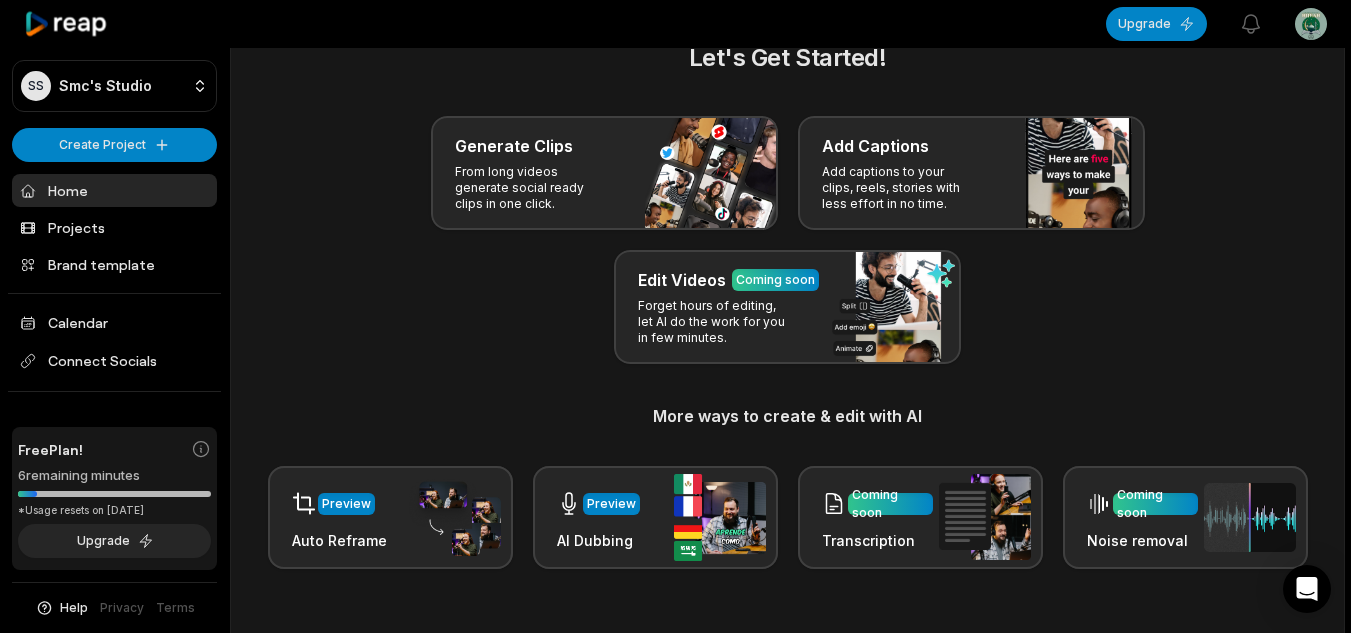 scroll, scrollTop: 0, scrollLeft: 0, axis: both 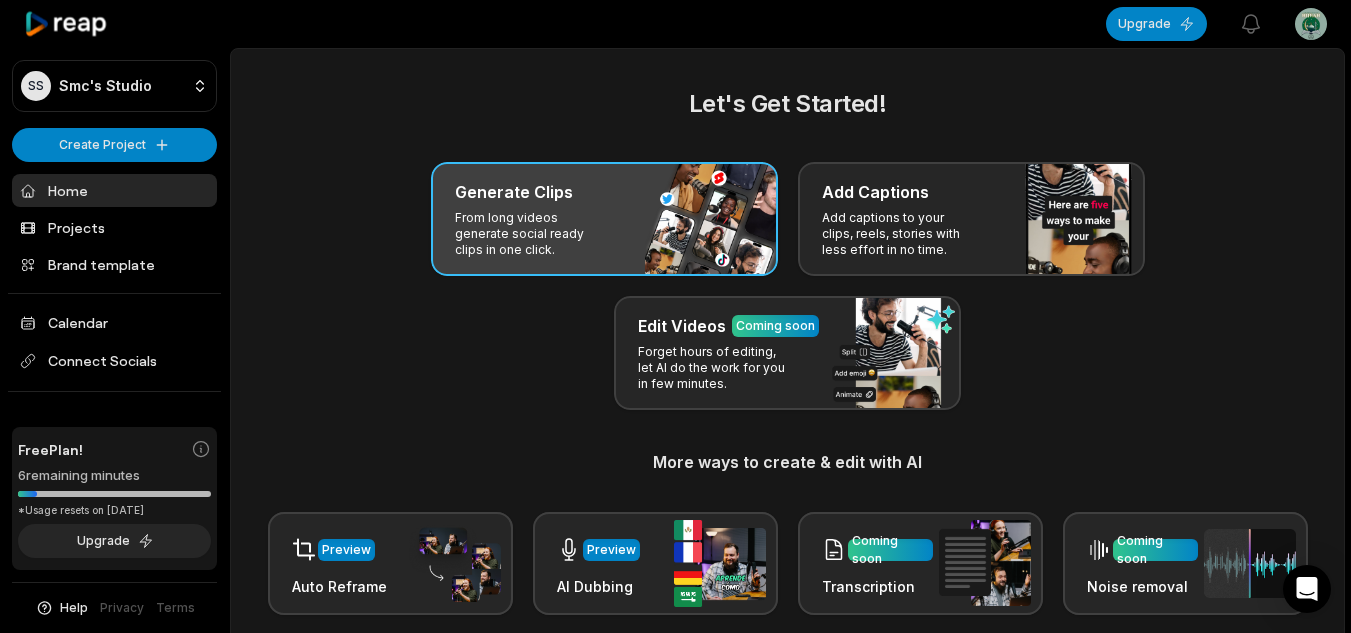 click on "From long videos generate social ready clips in one click." at bounding box center (532, 234) 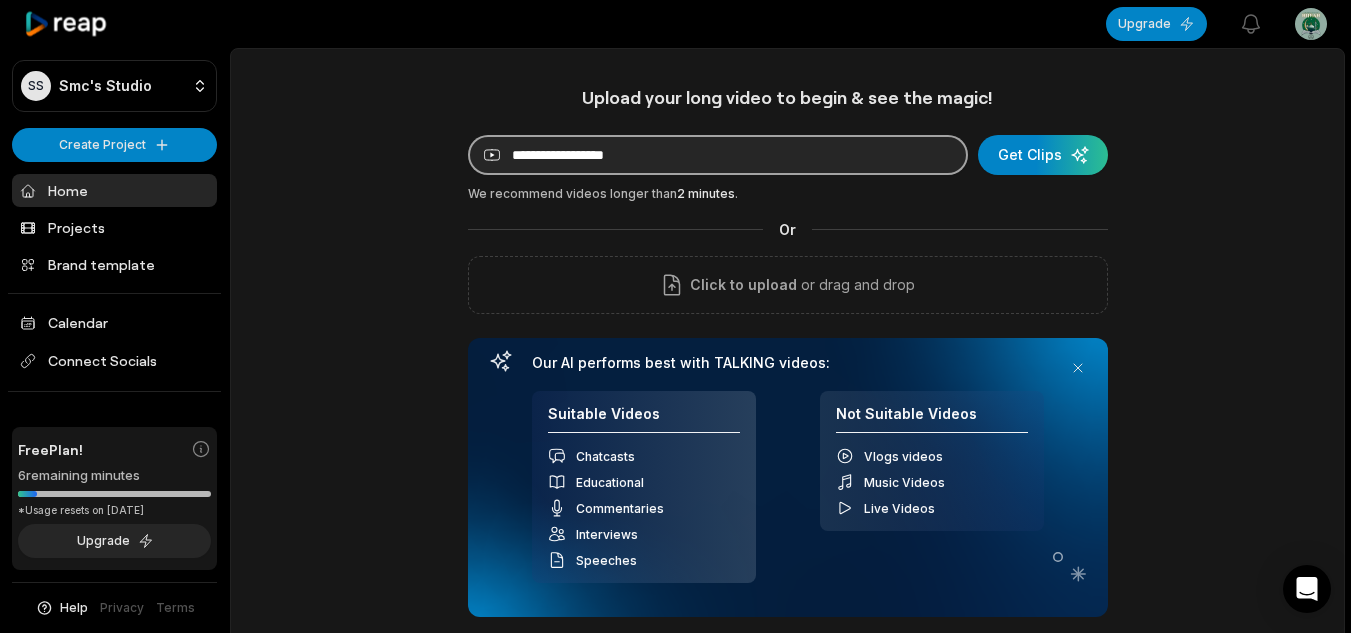 click at bounding box center (718, 155) 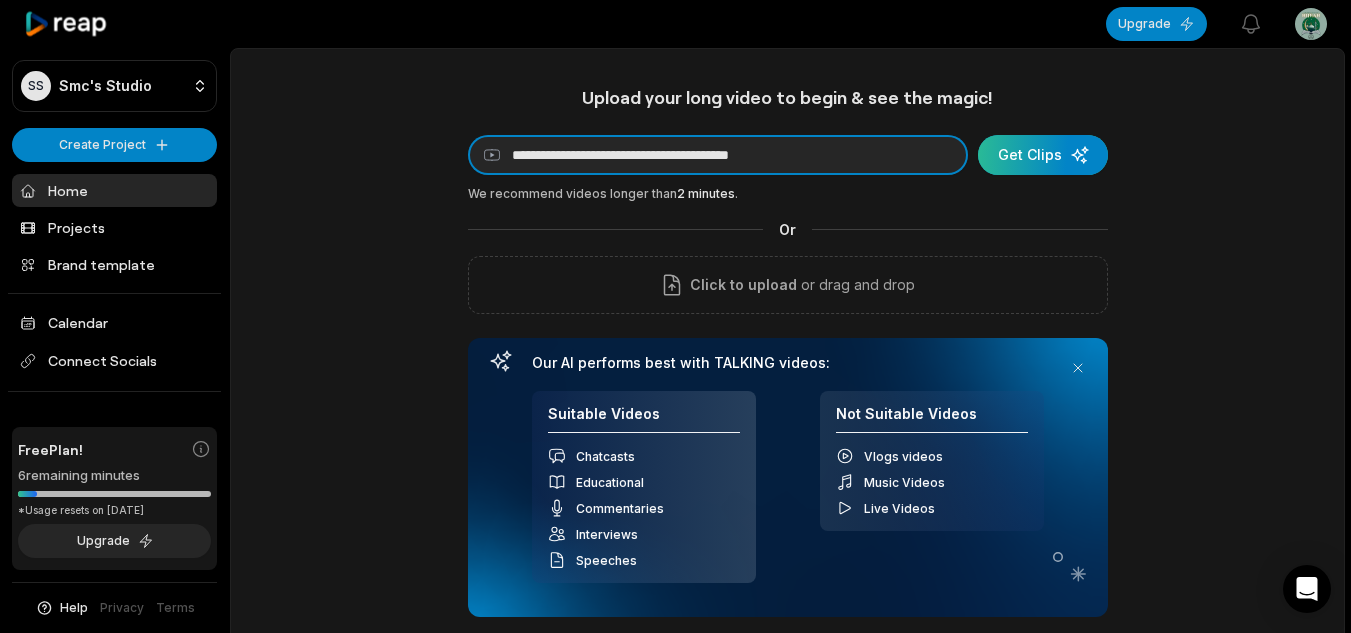 type on "**********" 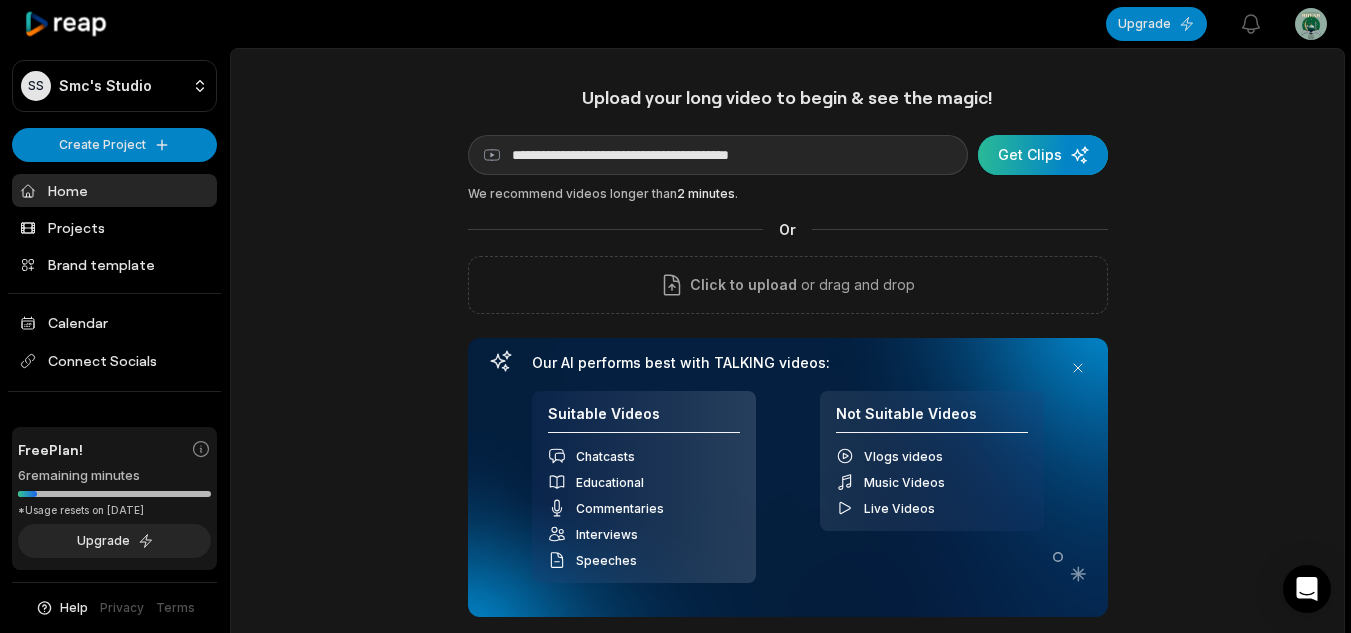 click at bounding box center (1043, 155) 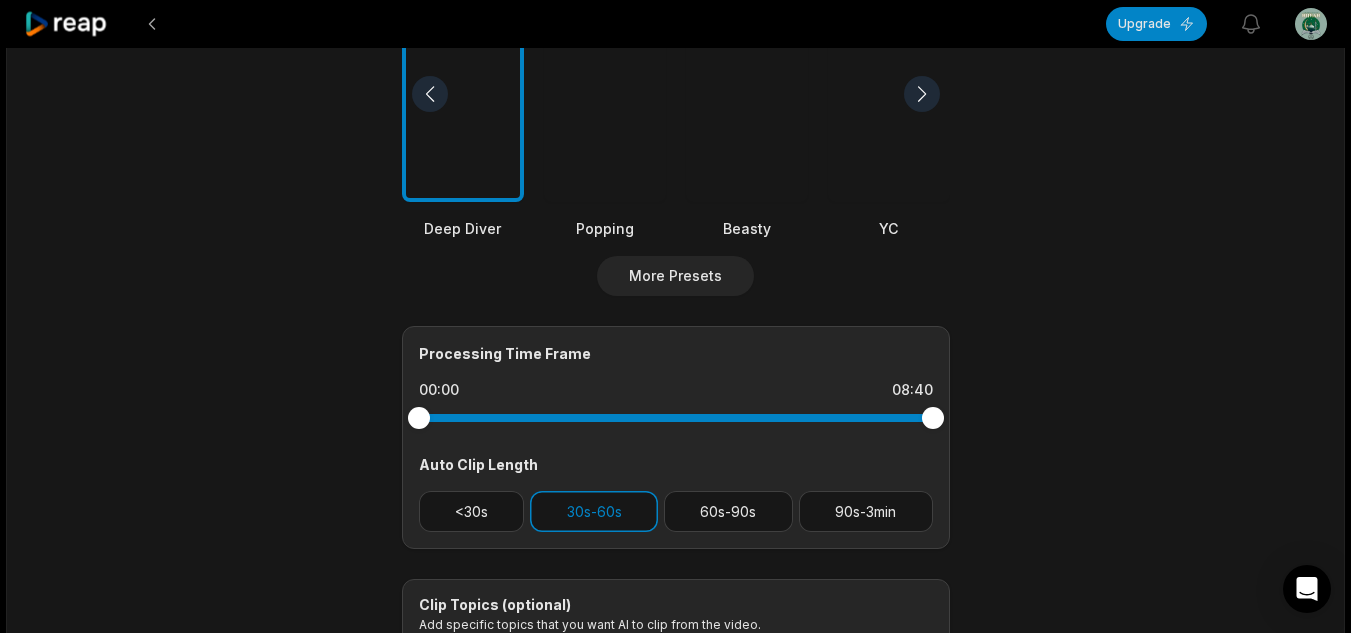 scroll, scrollTop: 612, scrollLeft: 0, axis: vertical 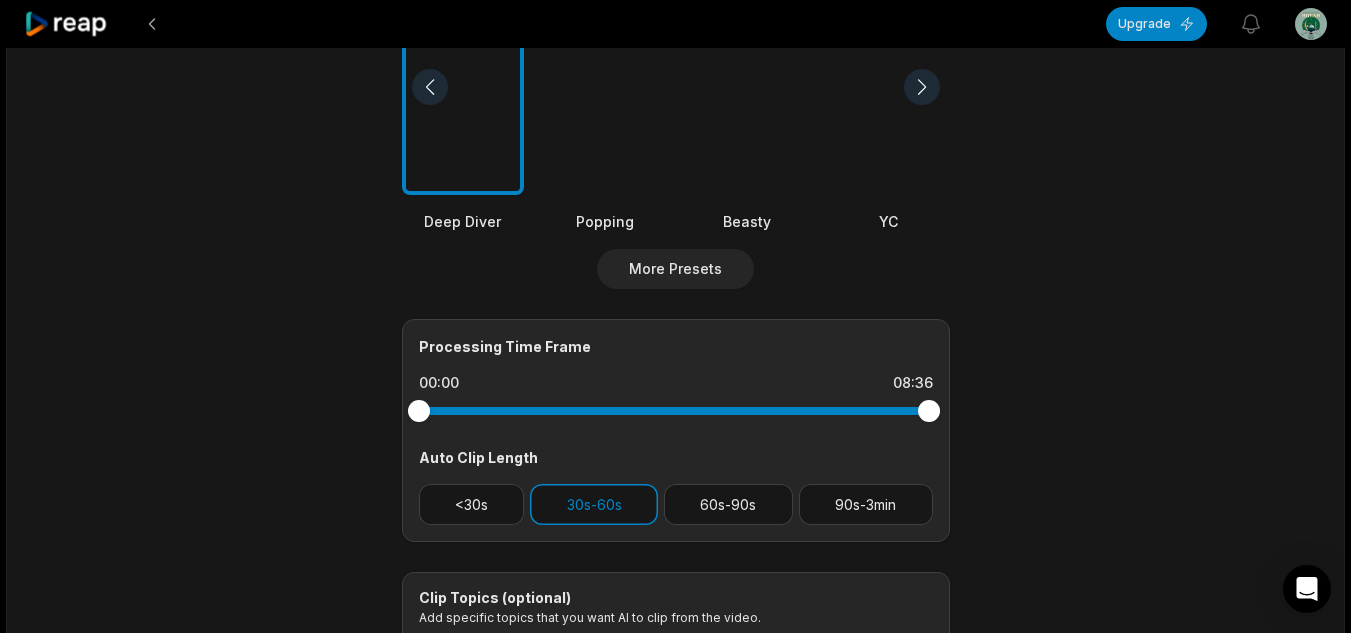 click at bounding box center (929, 411) 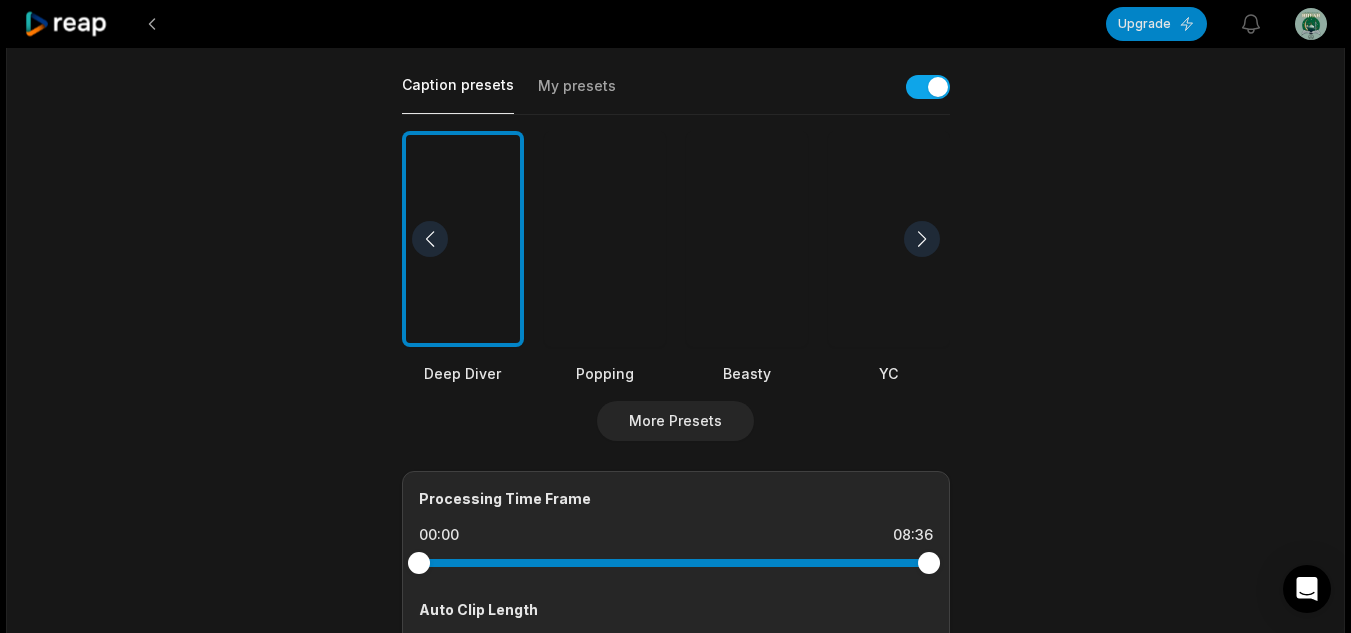 scroll, scrollTop: 459, scrollLeft: 0, axis: vertical 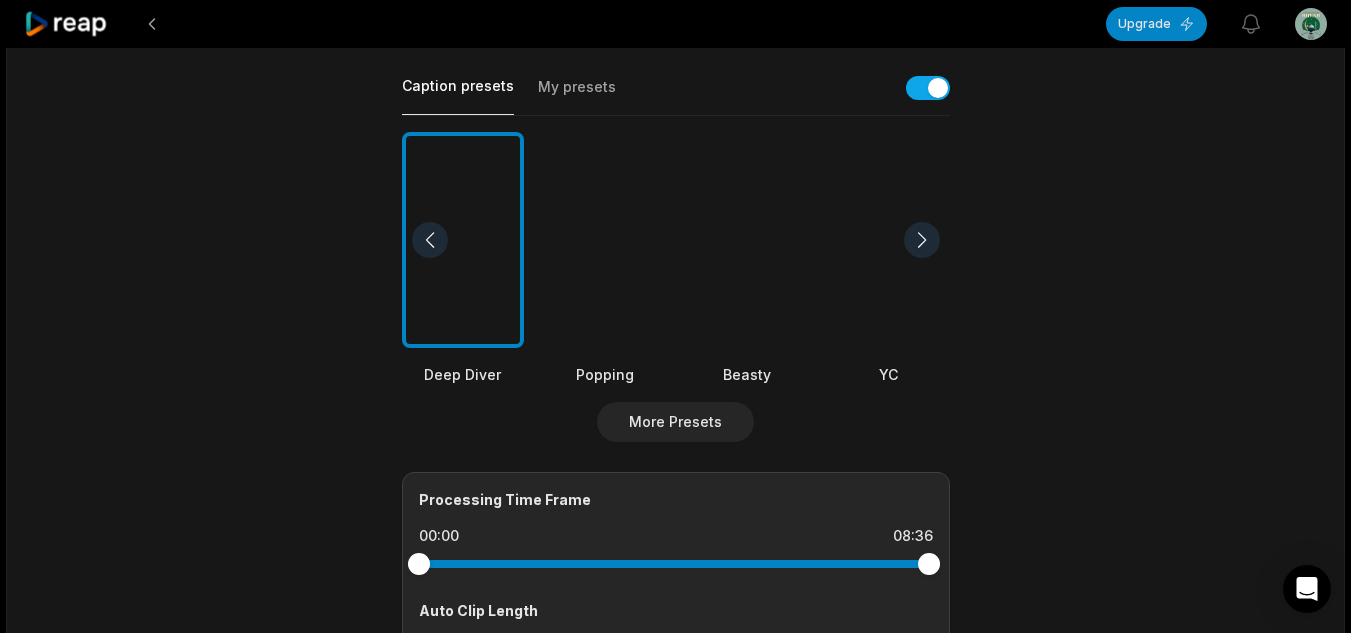 click at bounding box center [605, 240] 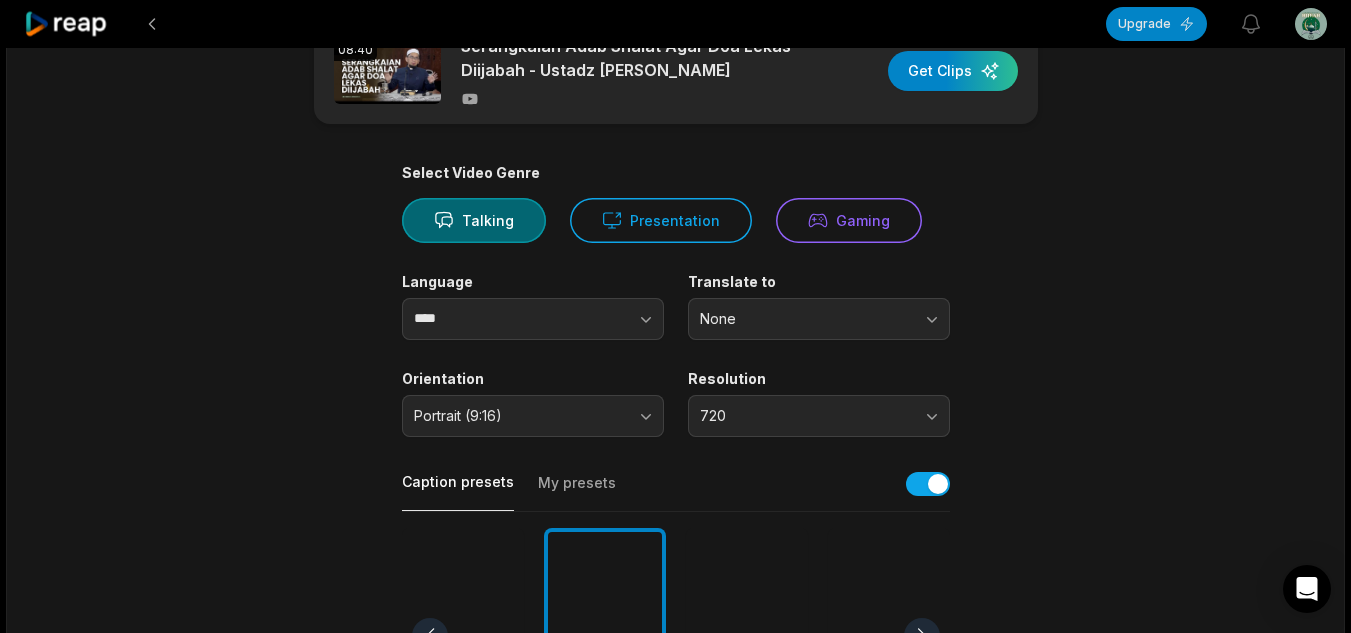 scroll, scrollTop: 0, scrollLeft: 0, axis: both 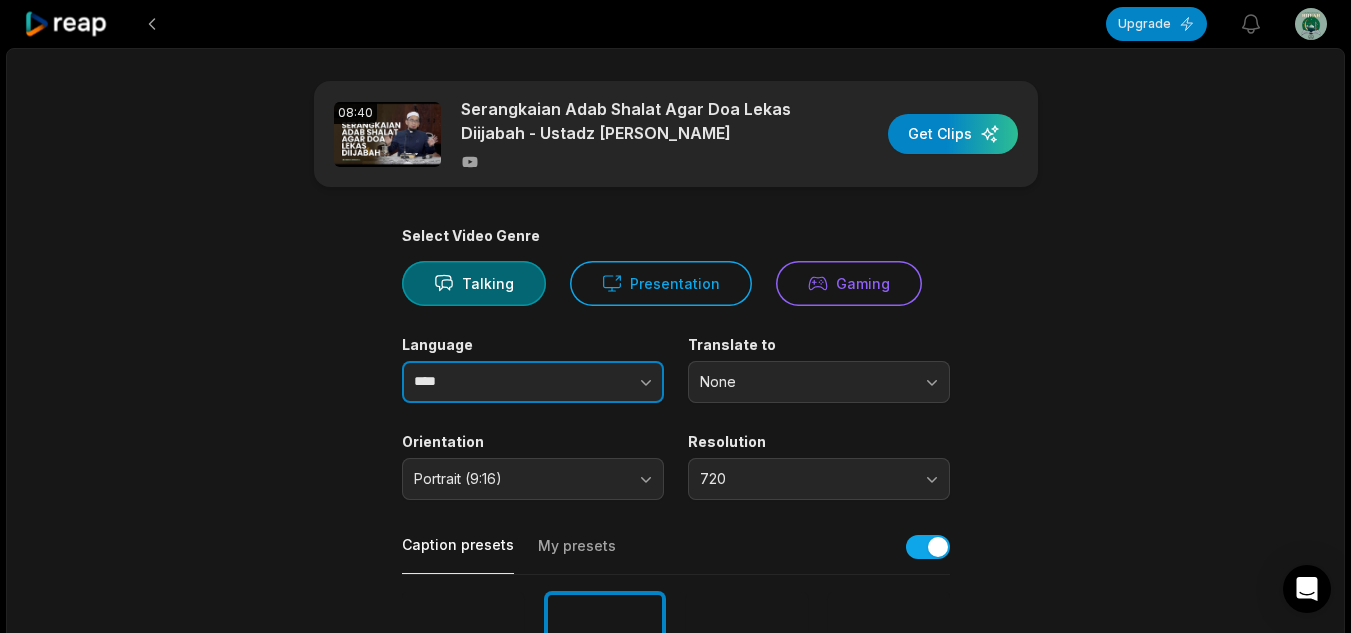 click at bounding box center (606, 382) 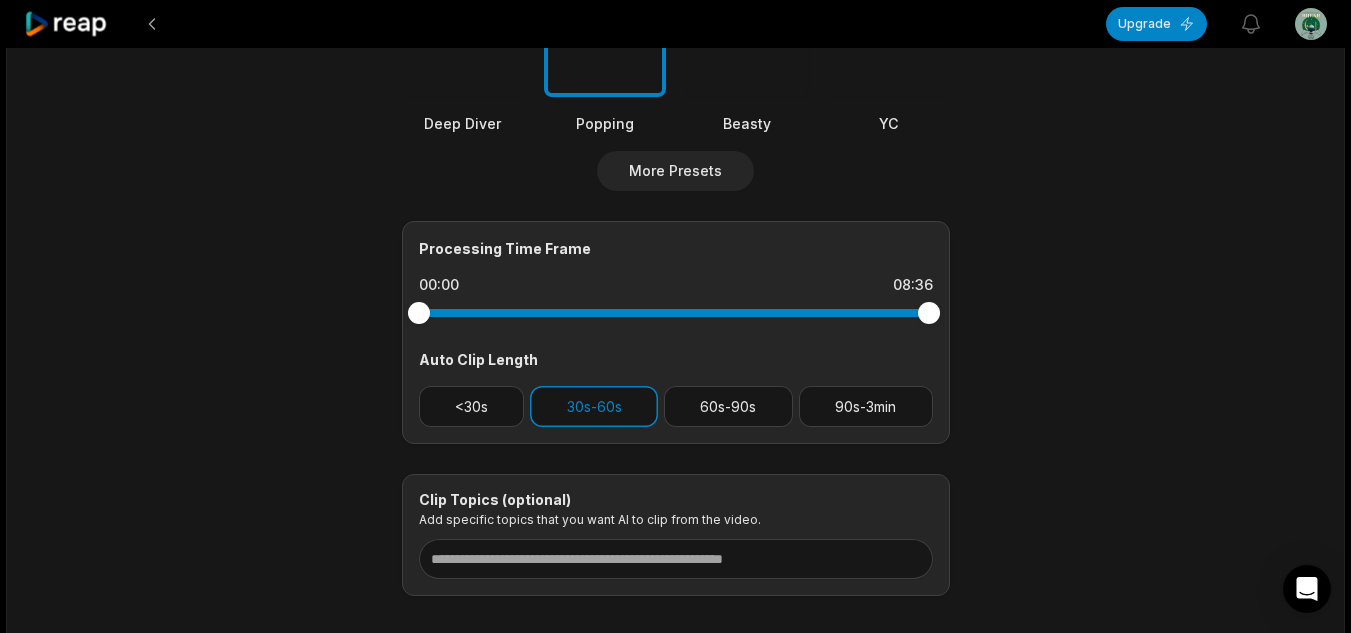 scroll, scrollTop: 720, scrollLeft: 0, axis: vertical 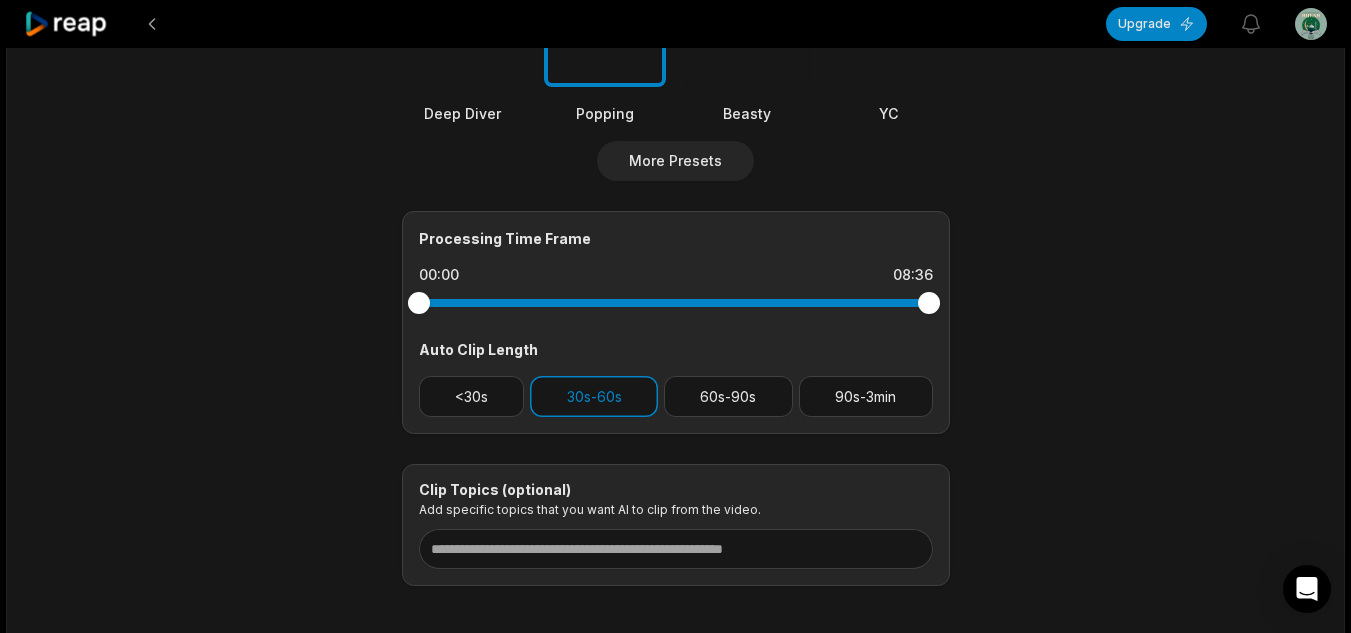 type on "**********" 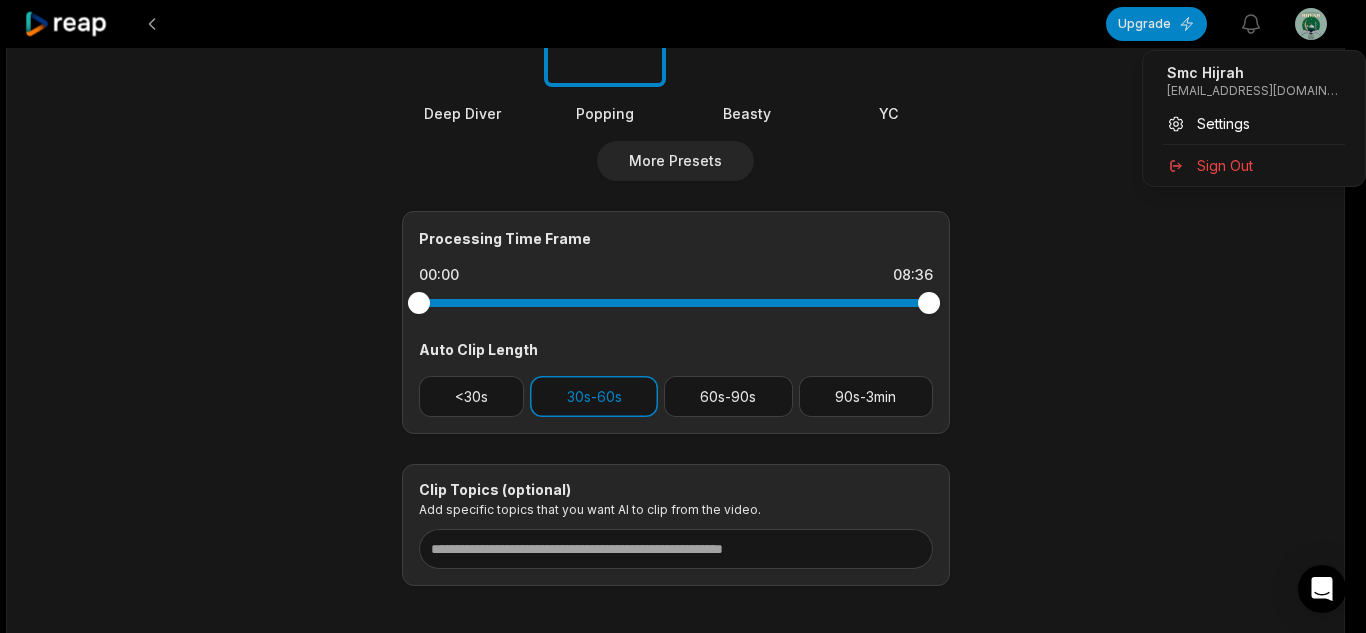 click on "**********" at bounding box center [683, -404] 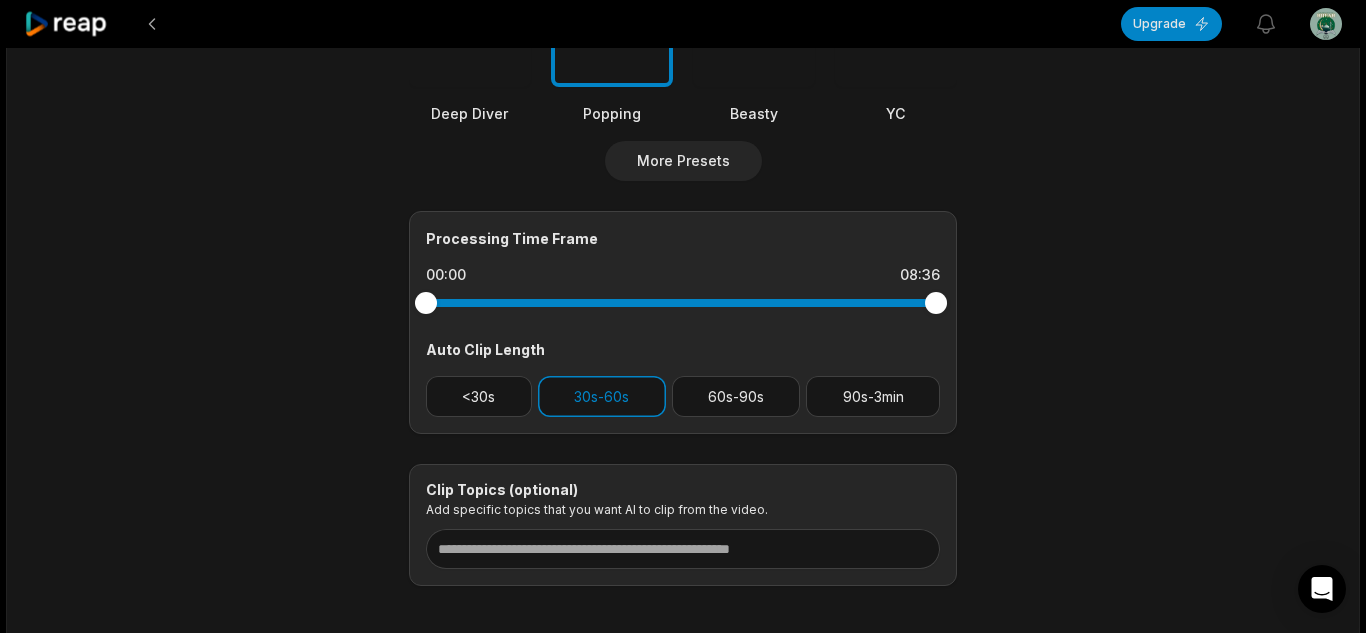 click on "**********" at bounding box center (683, -404) 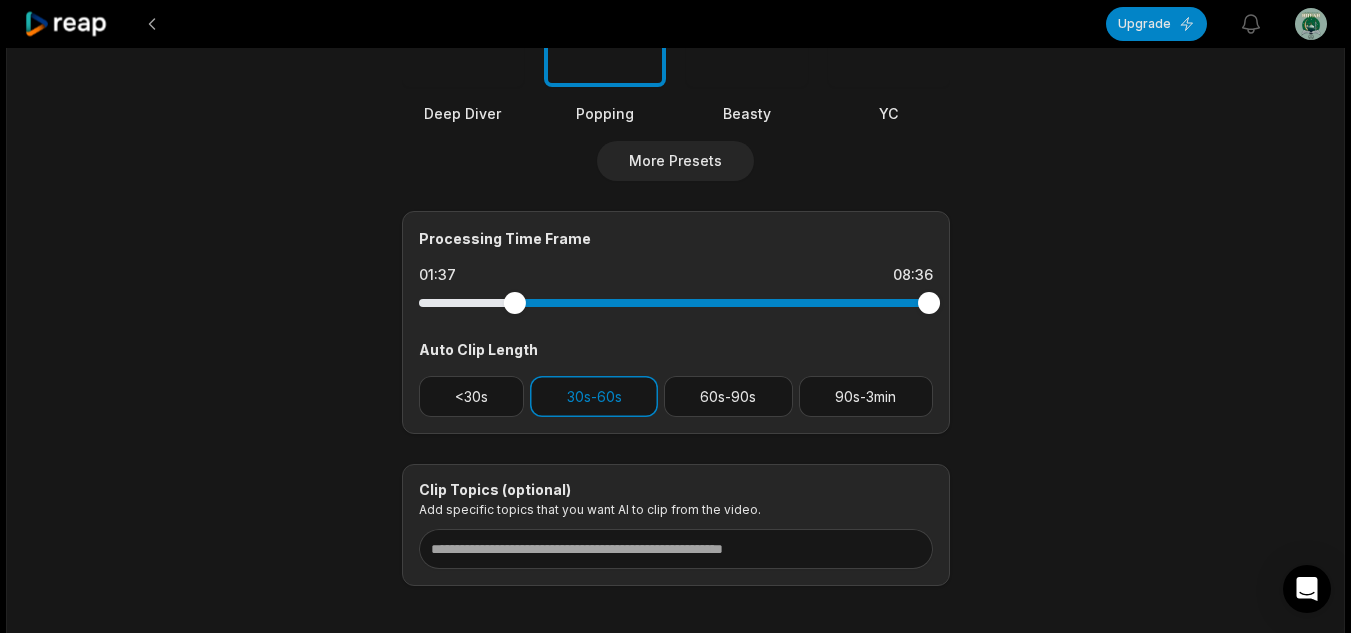drag, startPoint x: 423, startPoint y: 304, endPoint x: 514, endPoint y: 318, distance: 92.070625 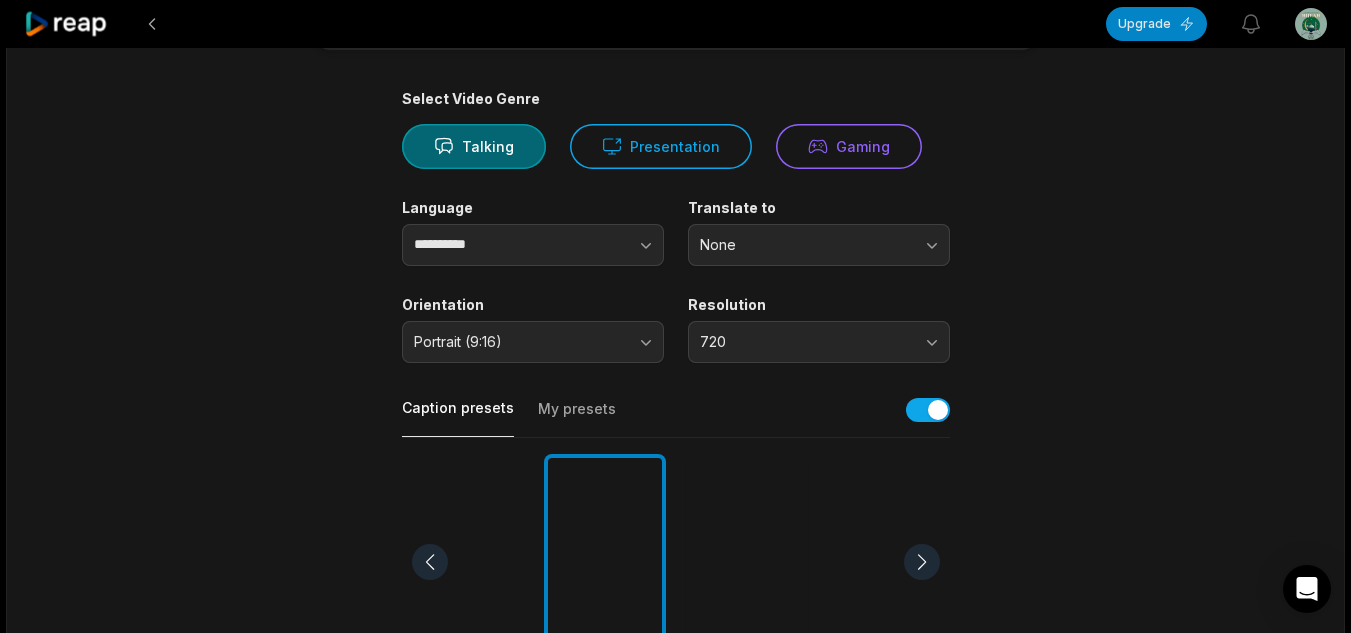 scroll, scrollTop: 0, scrollLeft: 0, axis: both 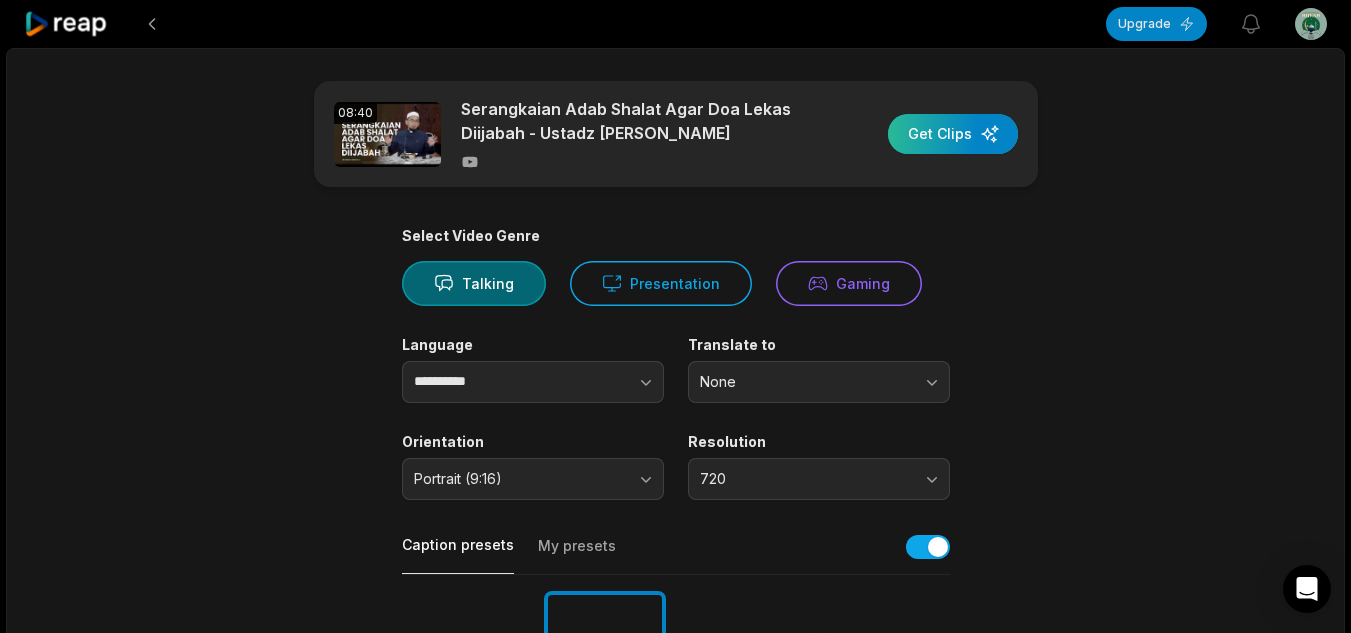 click at bounding box center (953, 134) 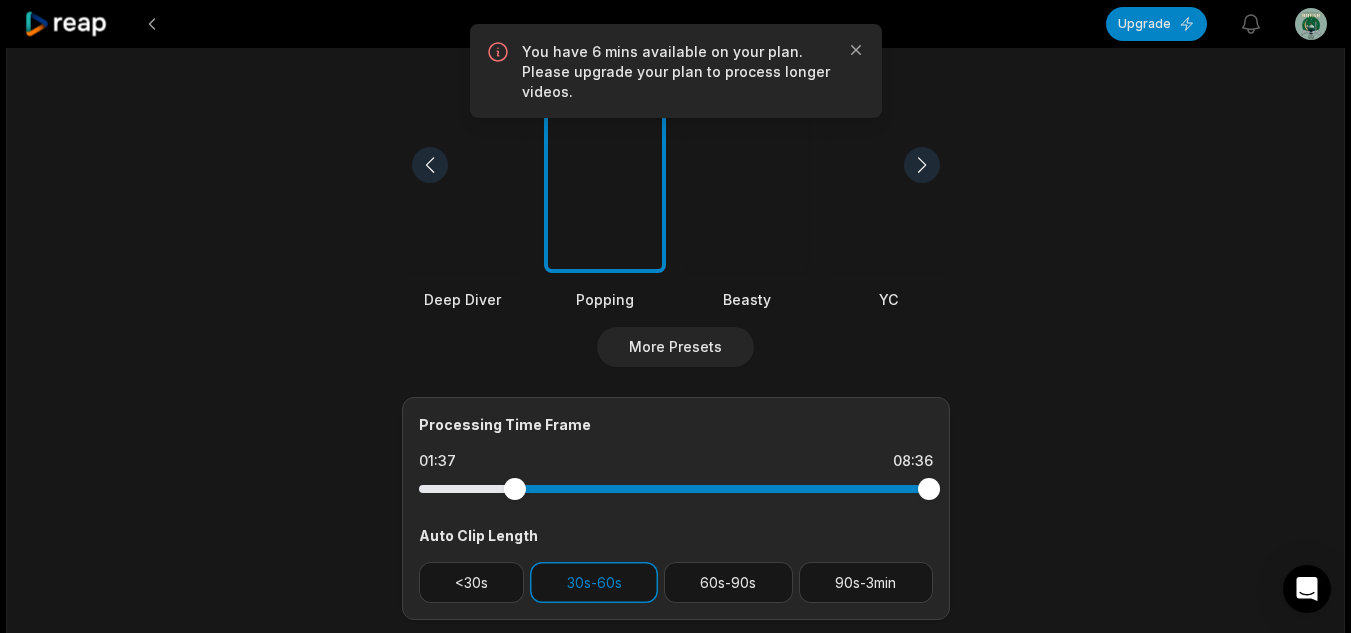 scroll, scrollTop: 536, scrollLeft: 0, axis: vertical 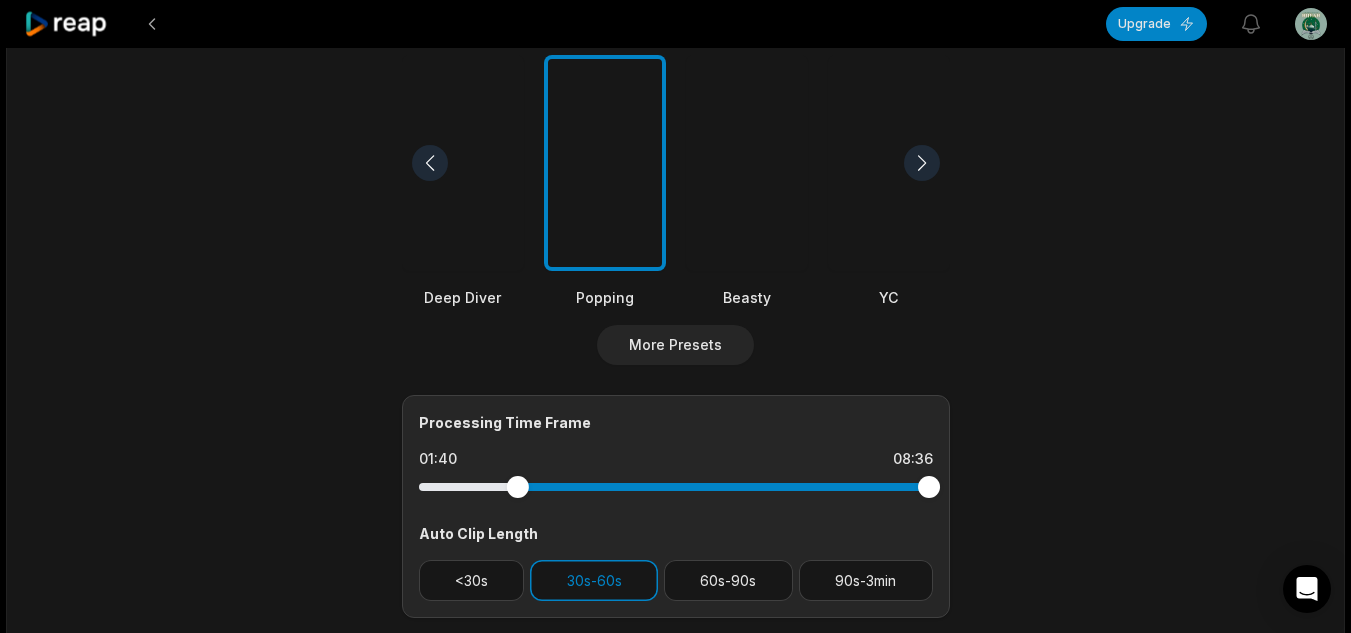 click at bounding box center [517, 487] 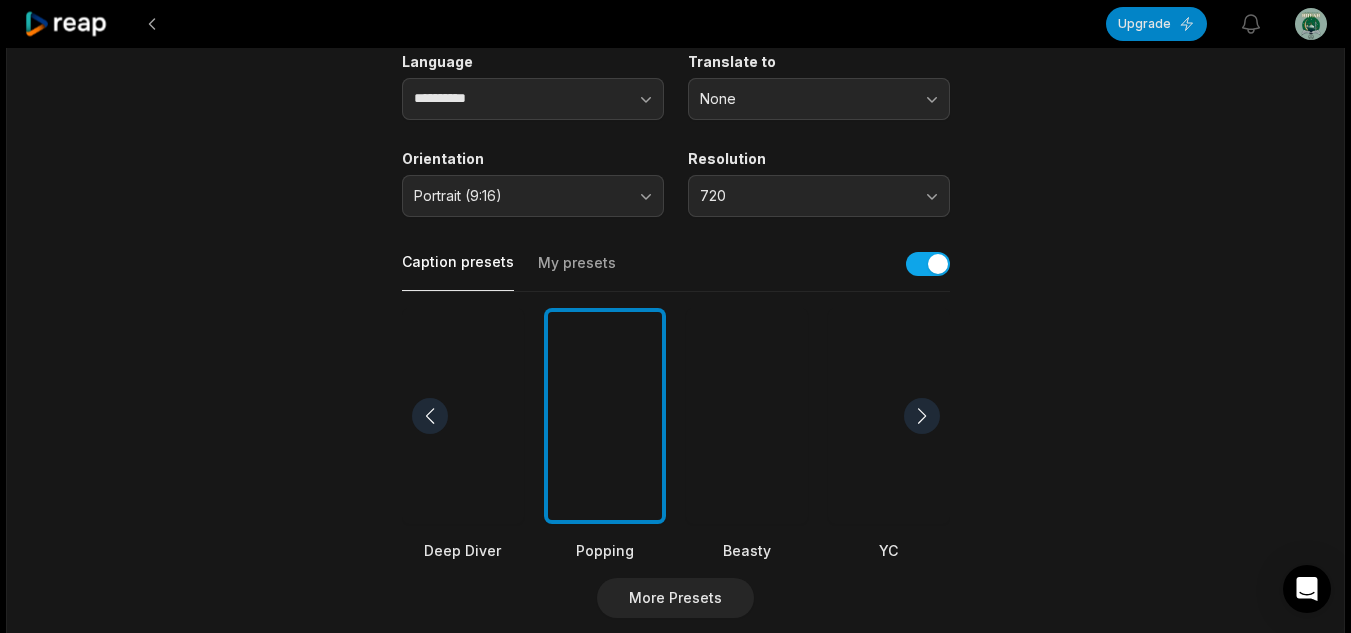 scroll, scrollTop: 0, scrollLeft: 0, axis: both 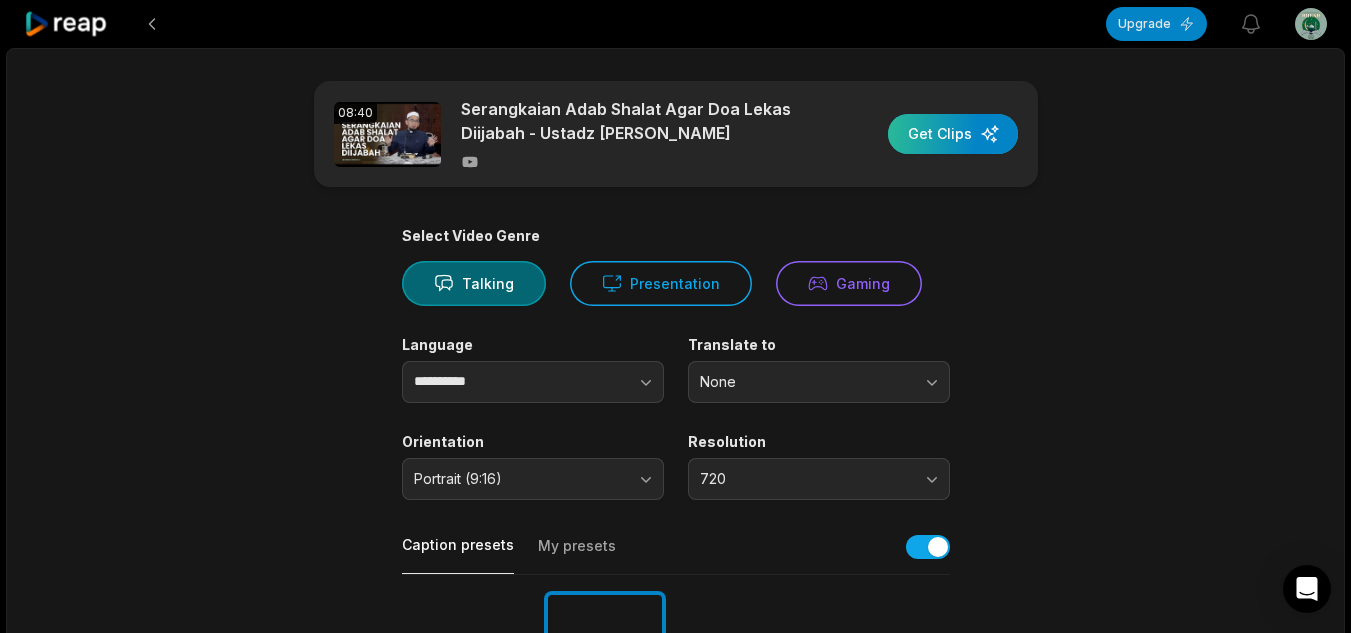 click at bounding box center (953, 134) 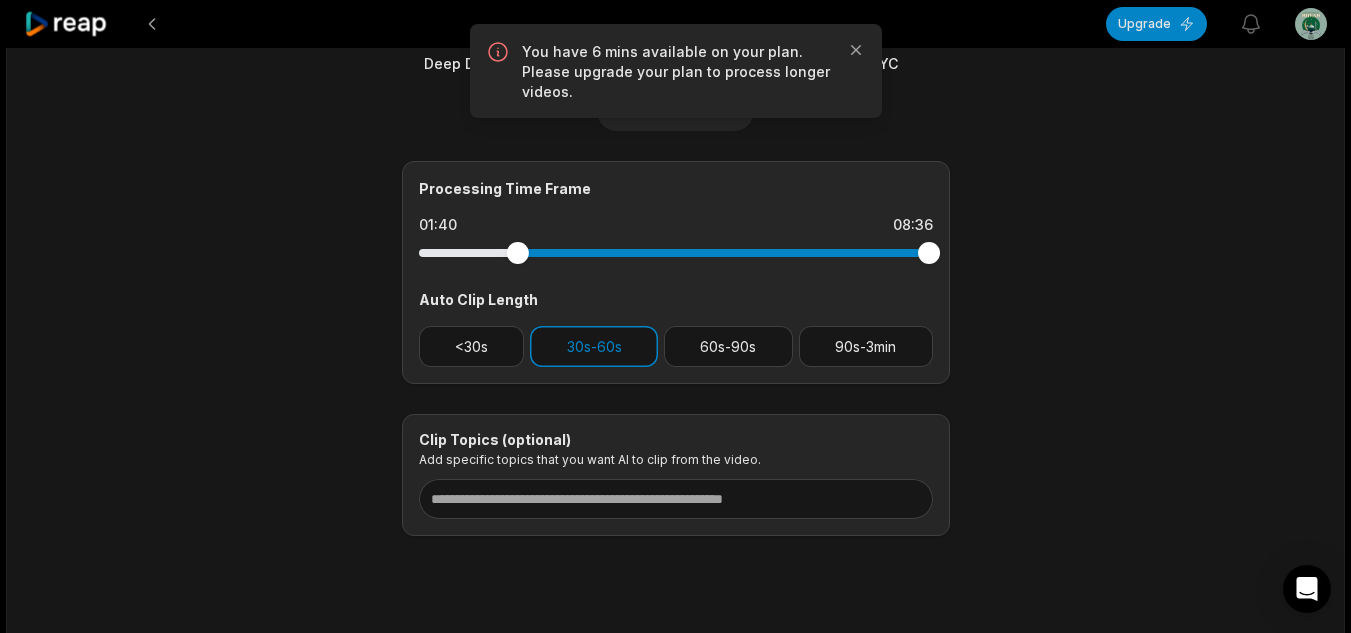 scroll, scrollTop: 796, scrollLeft: 0, axis: vertical 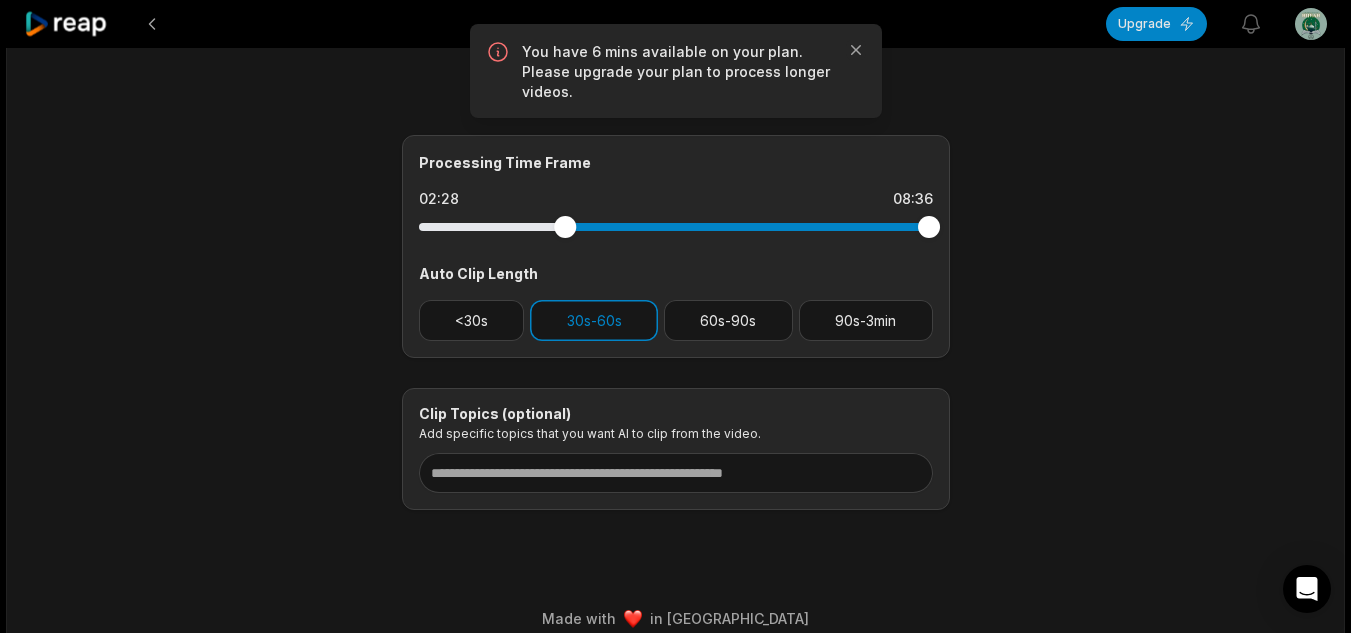 drag, startPoint x: 522, startPoint y: 233, endPoint x: 565, endPoint y: 239, distance: 43.416588 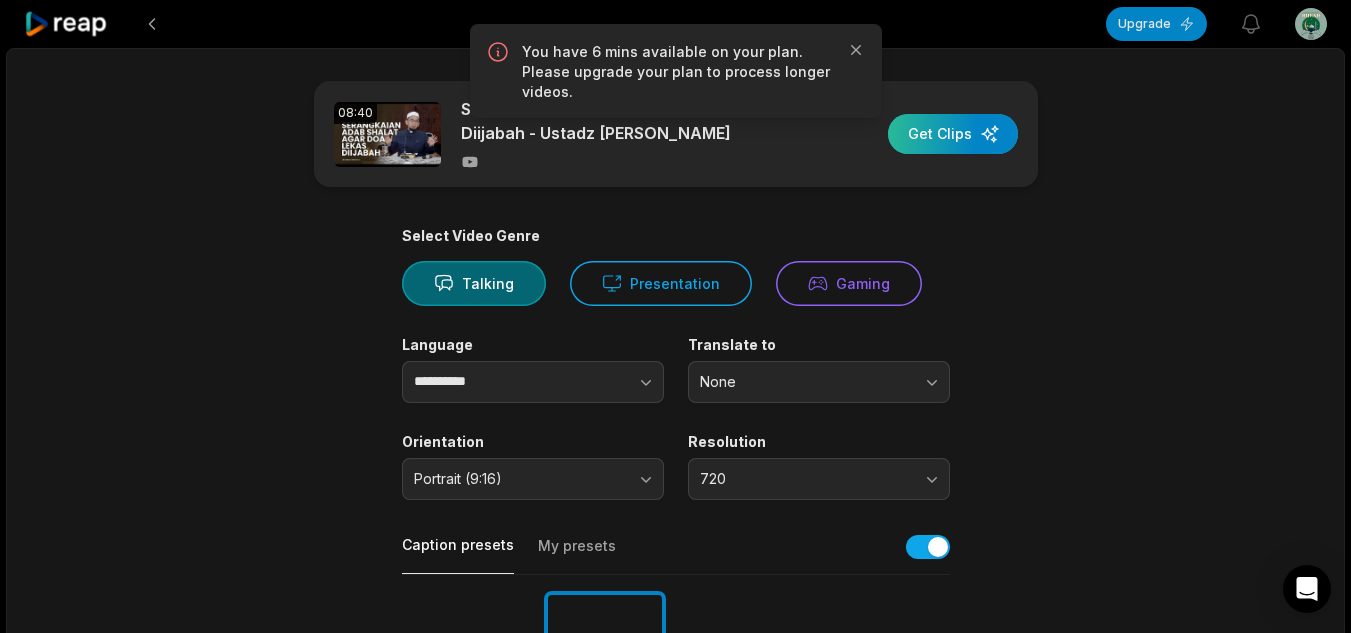 click at bounding box center (953, 134) 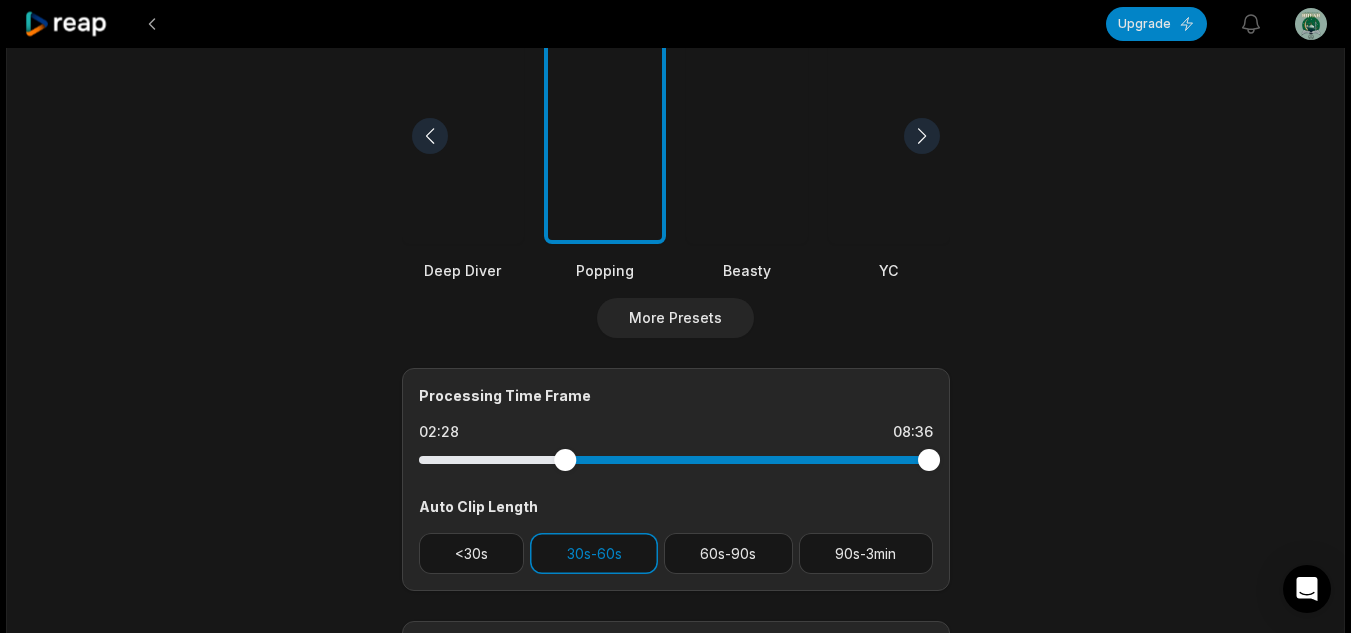 scroll, scrollTop: 564, scrollLeft: 0, axis: vertical 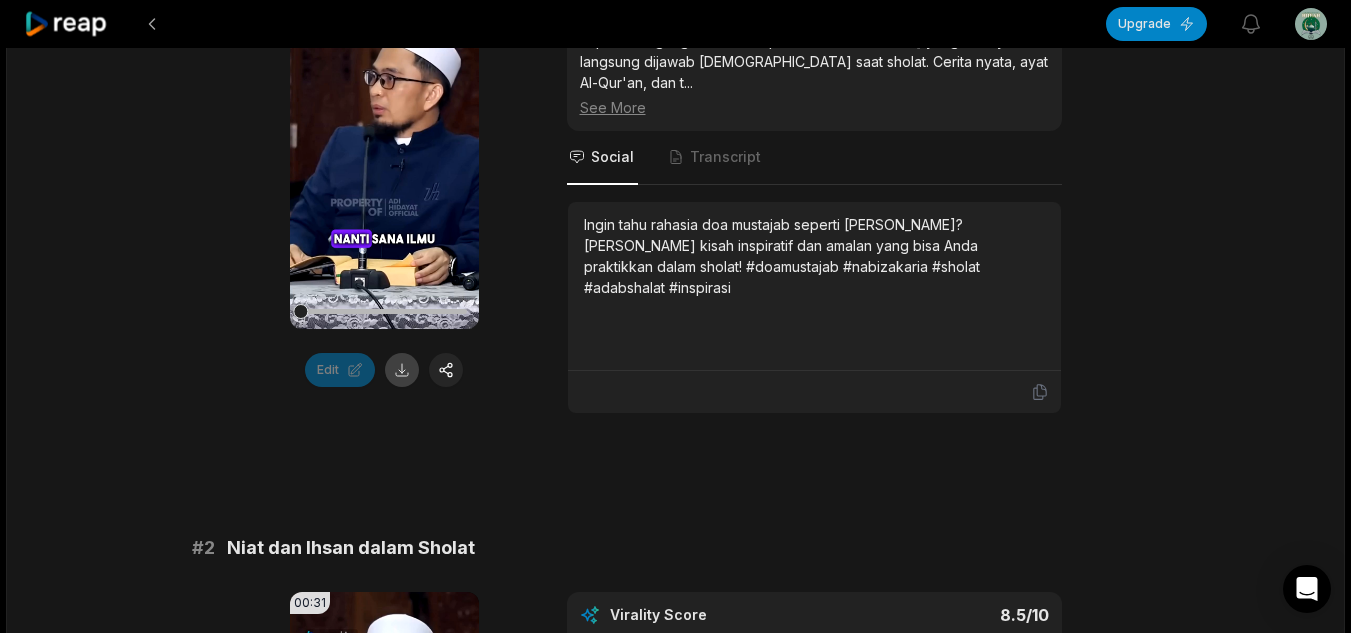 click at bounding box center [402, 370] 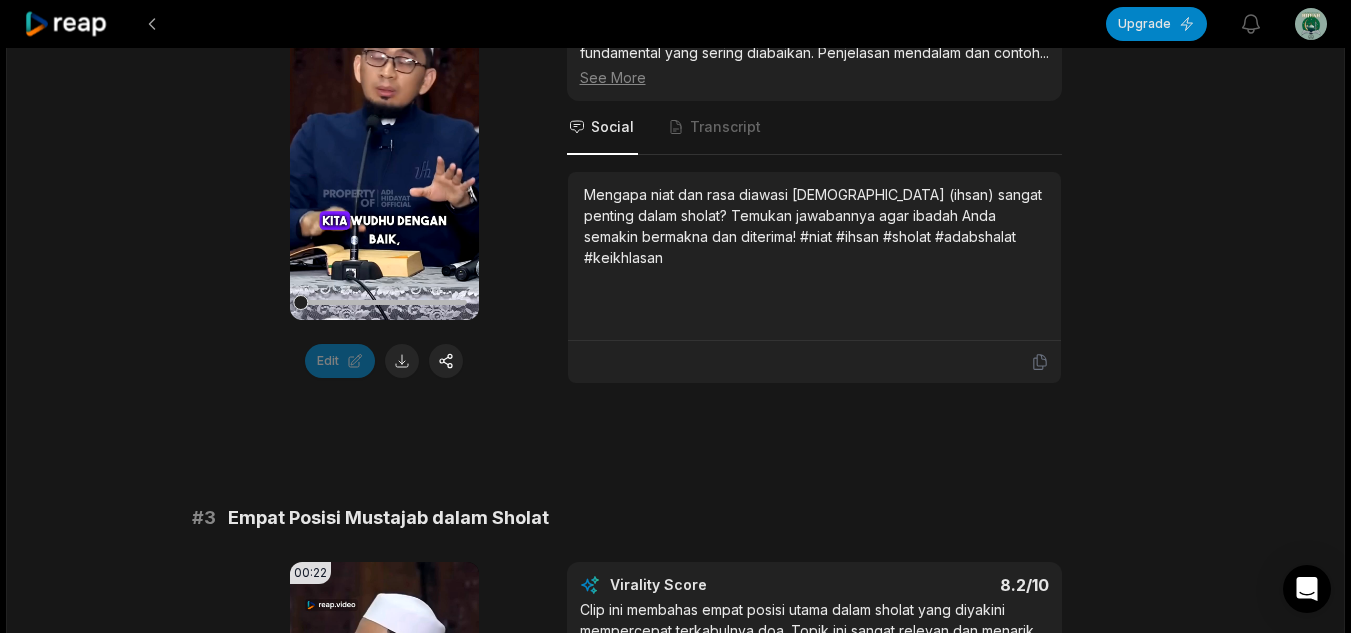 scroll, scrollTop: 1083, scrollLeft: 0, axis: vertical 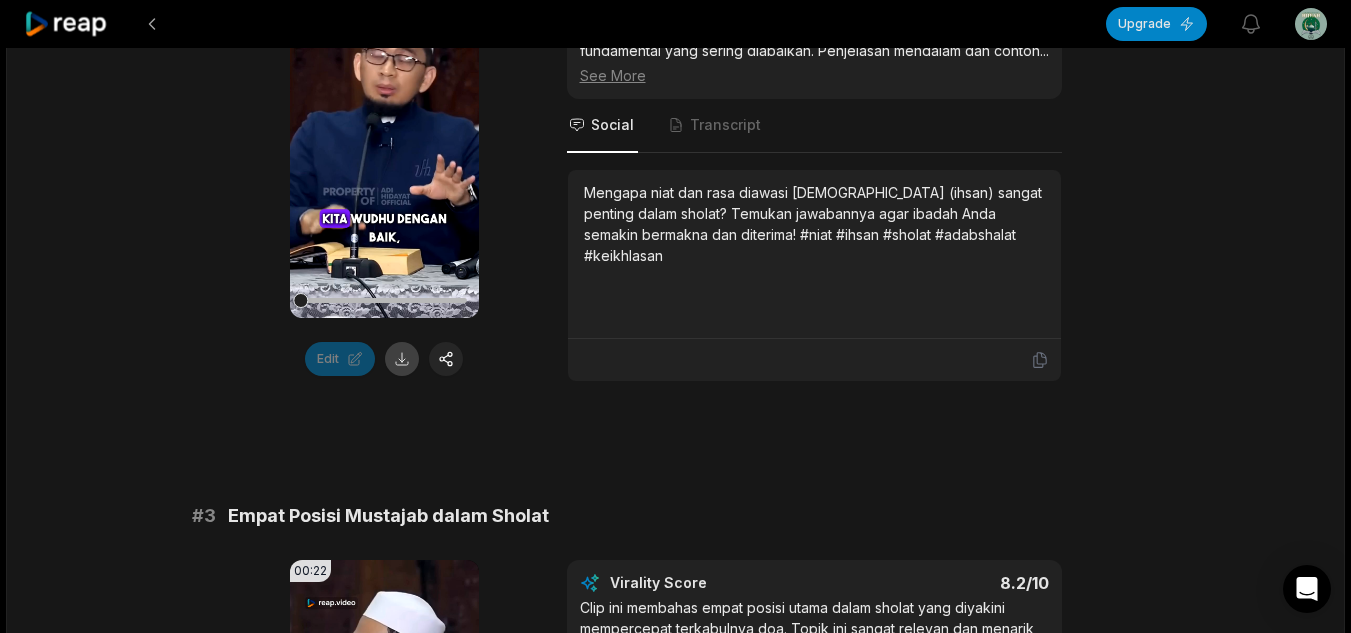 click at bounding box center (402, 359) 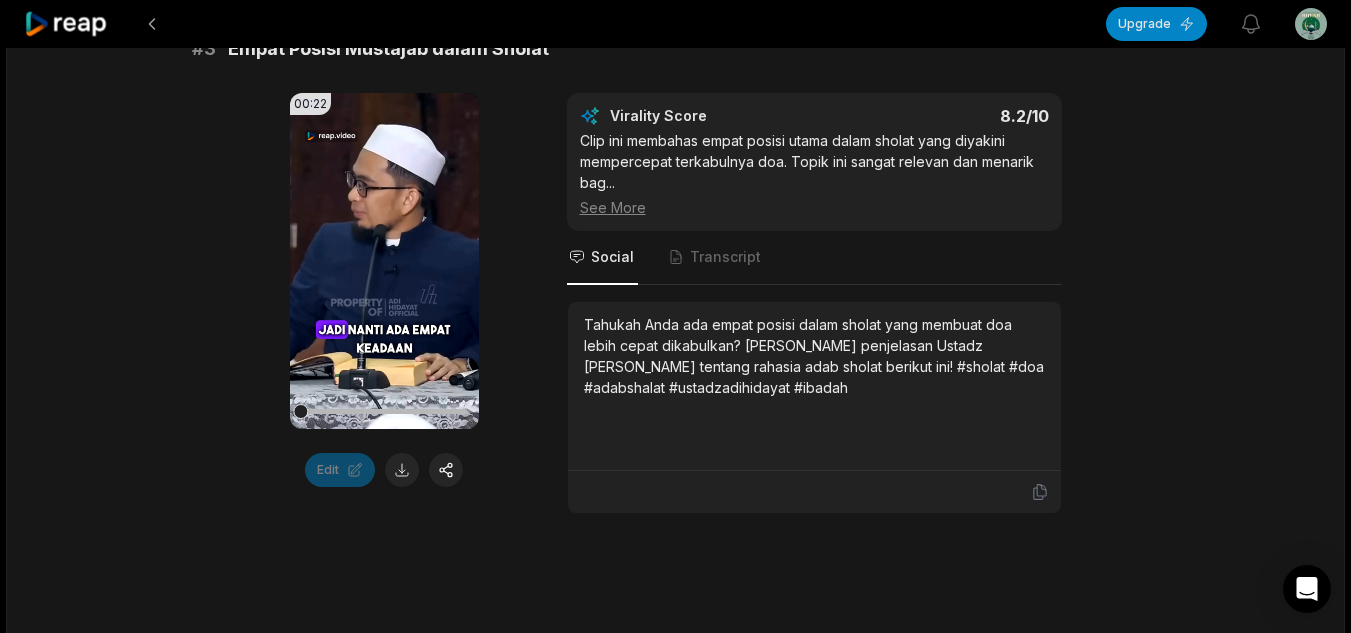 scroll, scrollTop: 1561, scrollLeft: 0, axis: vertical 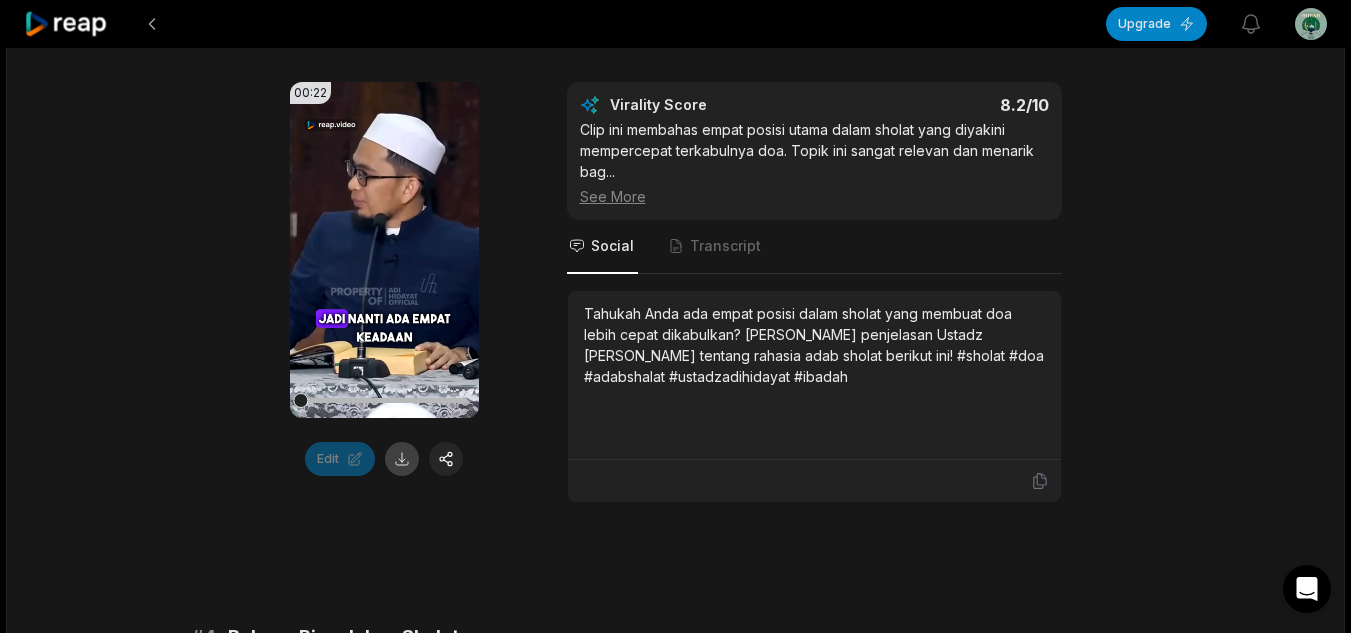 click at bounding box center (402, 459) 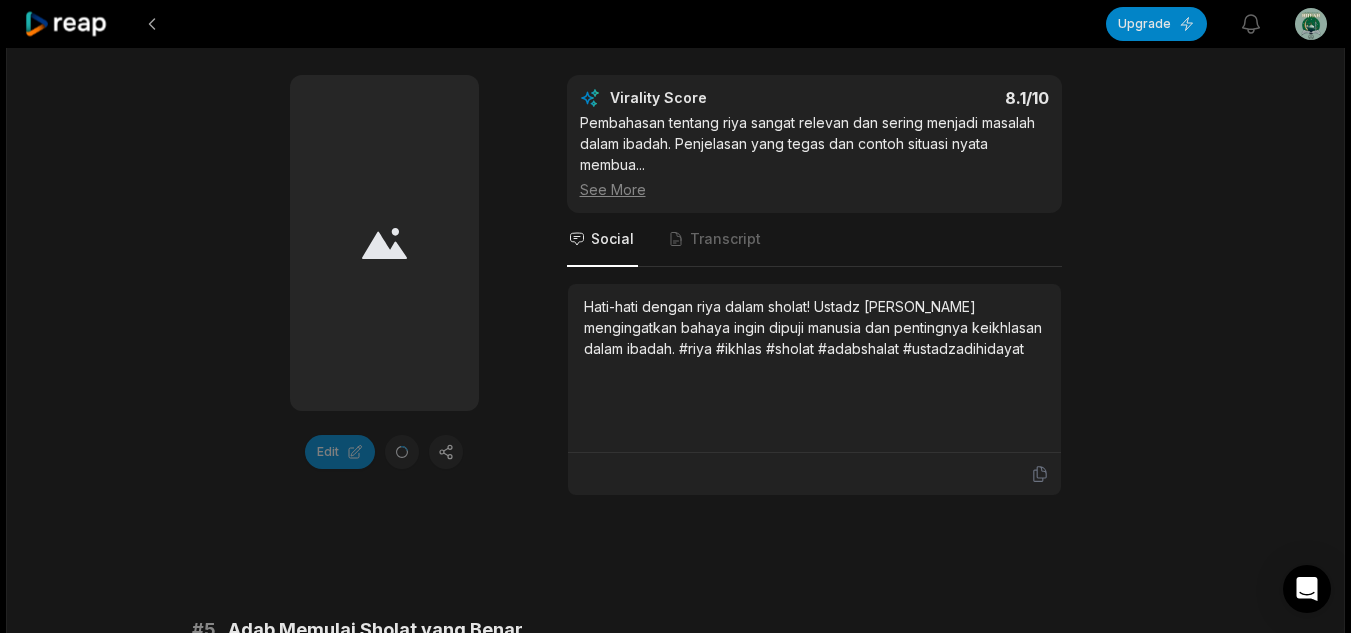 scroll, scrollTop: 2259, scrollLeft: 0, axis: vertical 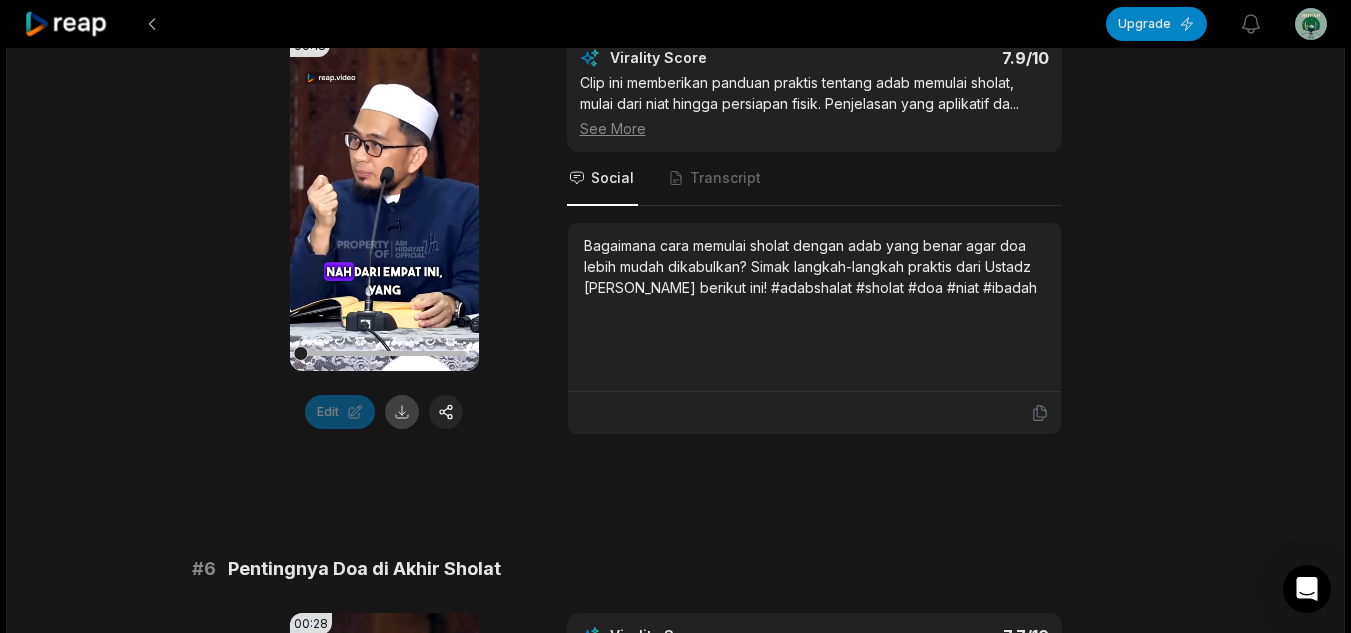 click at bounding box center (402, 412) 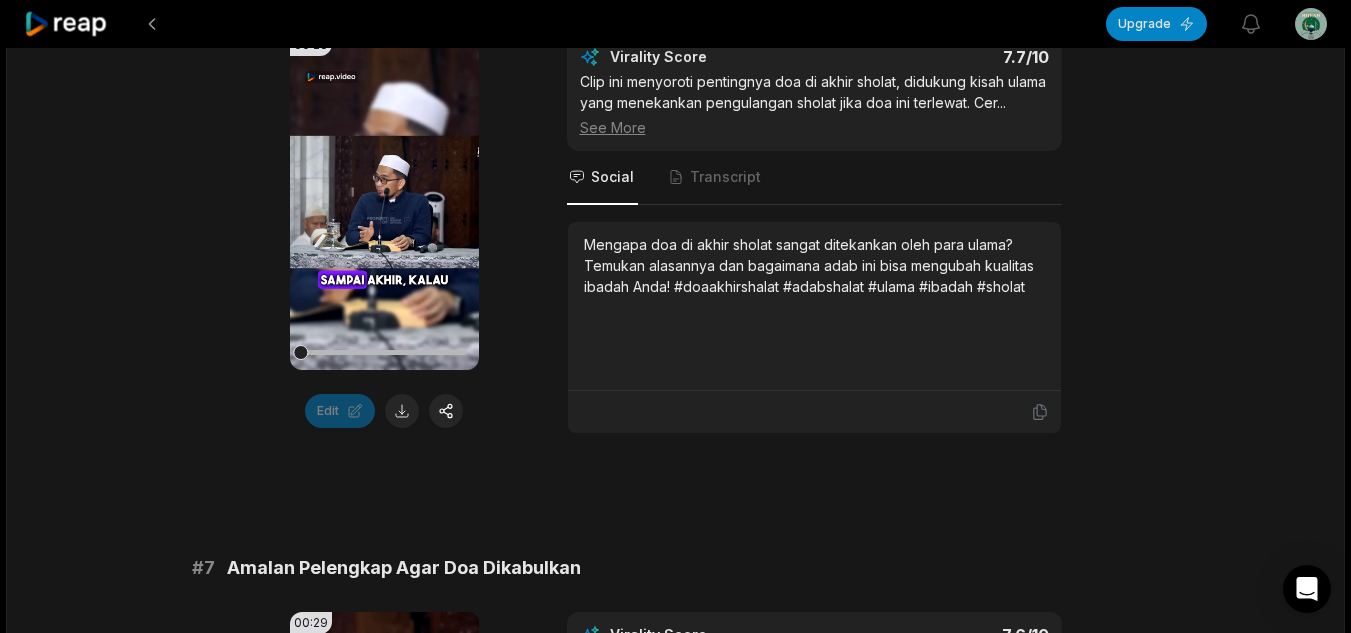 scroll, scrollTop: 3386, scrollLeft: 0, axis: vertical 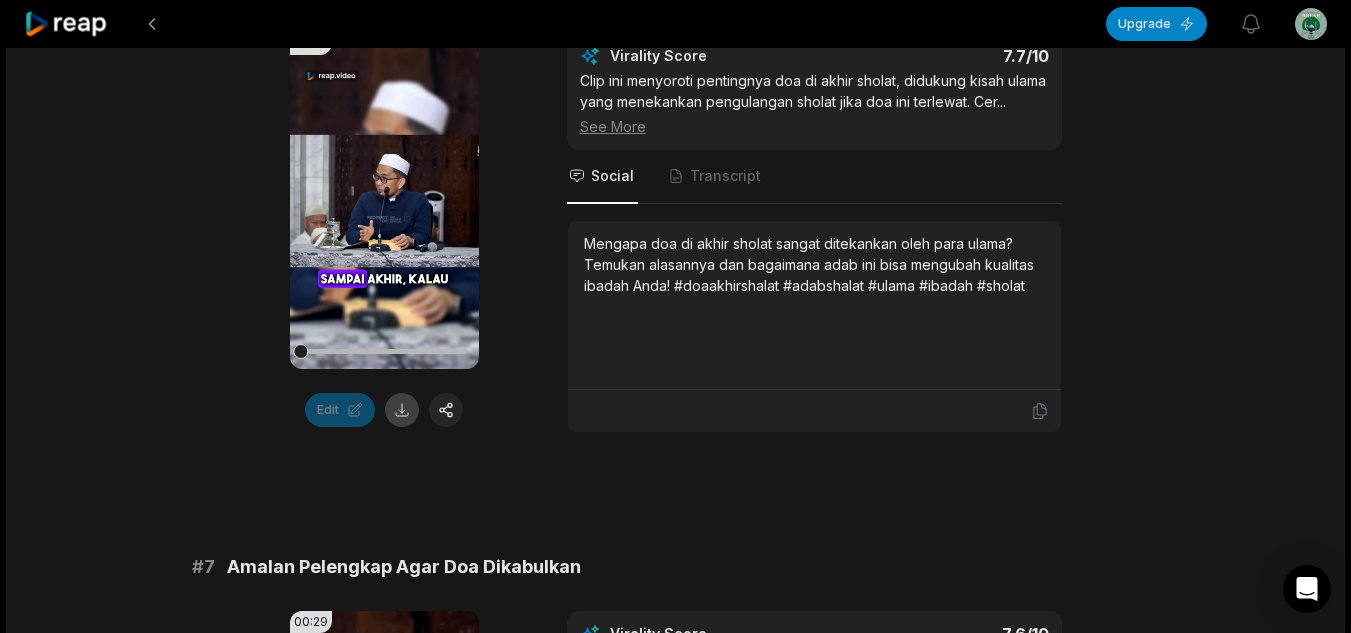 click at bounding box center [402, 410] 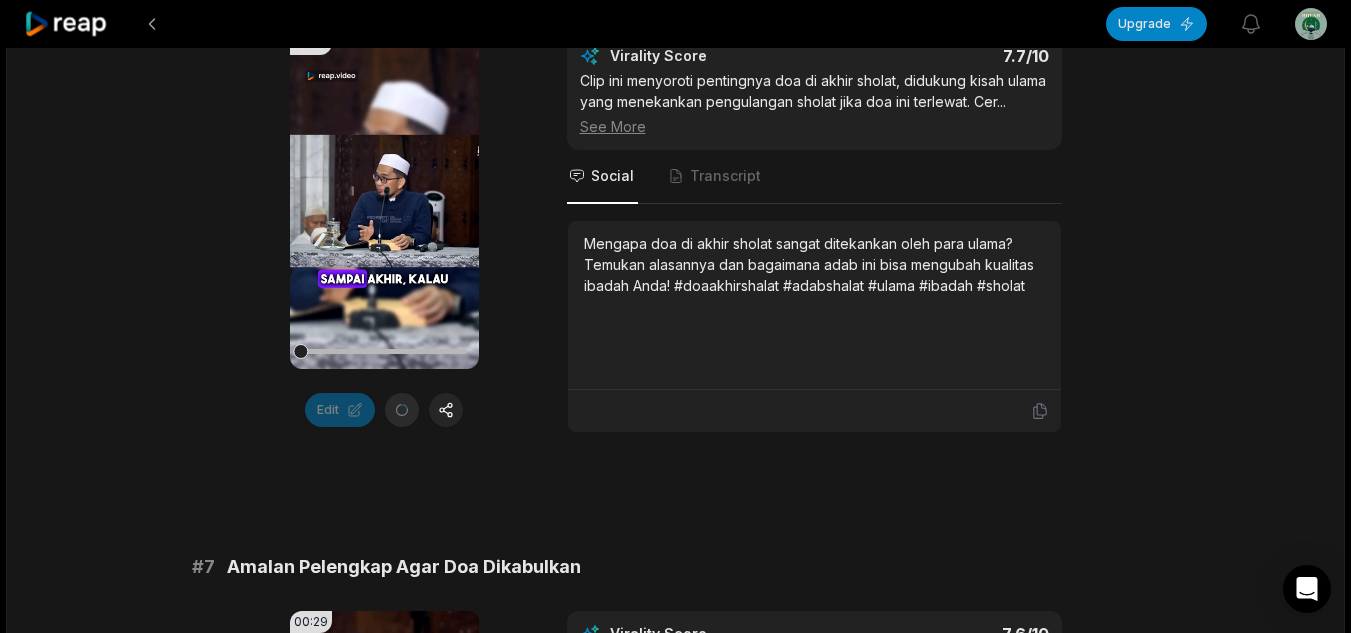 click on "Edit" at bounding box center [384, 410] 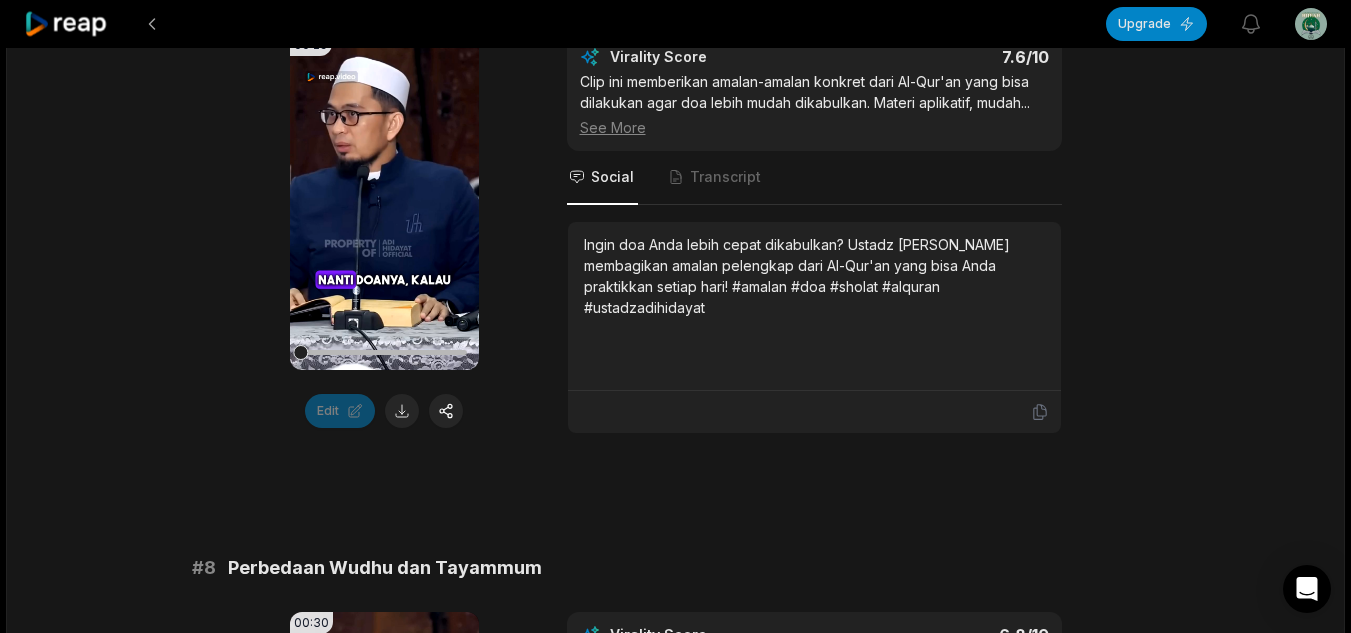 scroll, scrollTop: 3964, scrollLeft: 0, axis: vertical 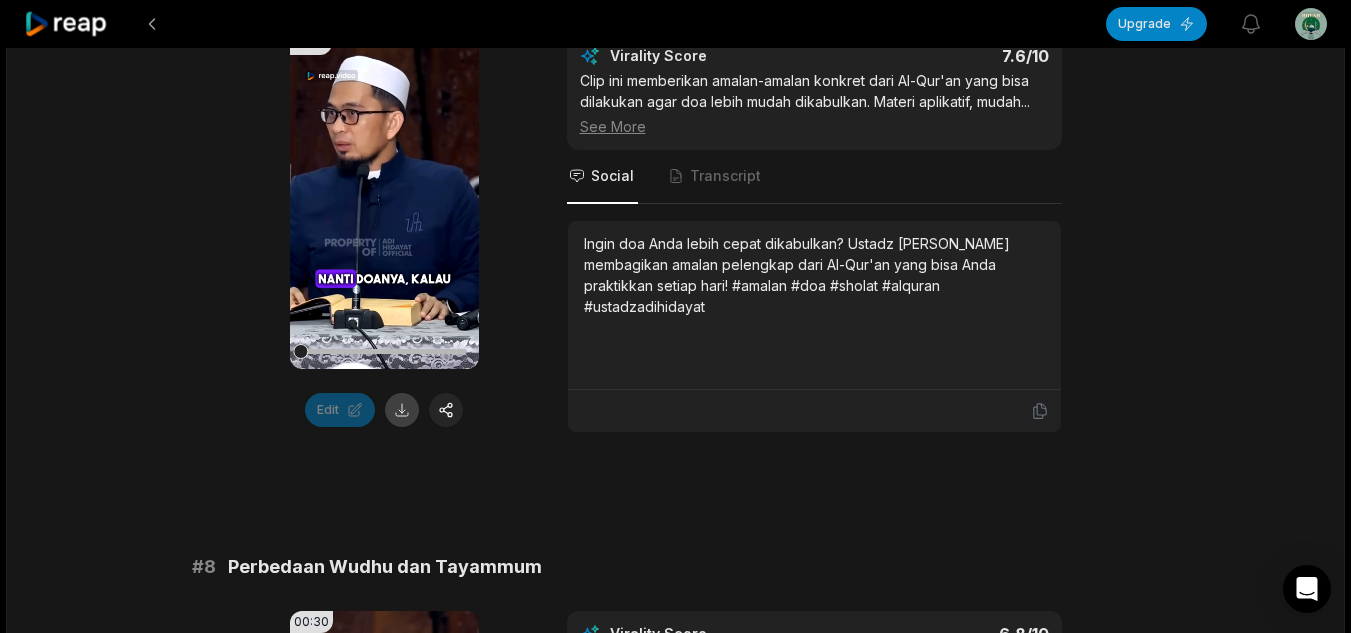 click at bounding box center [402, 410] 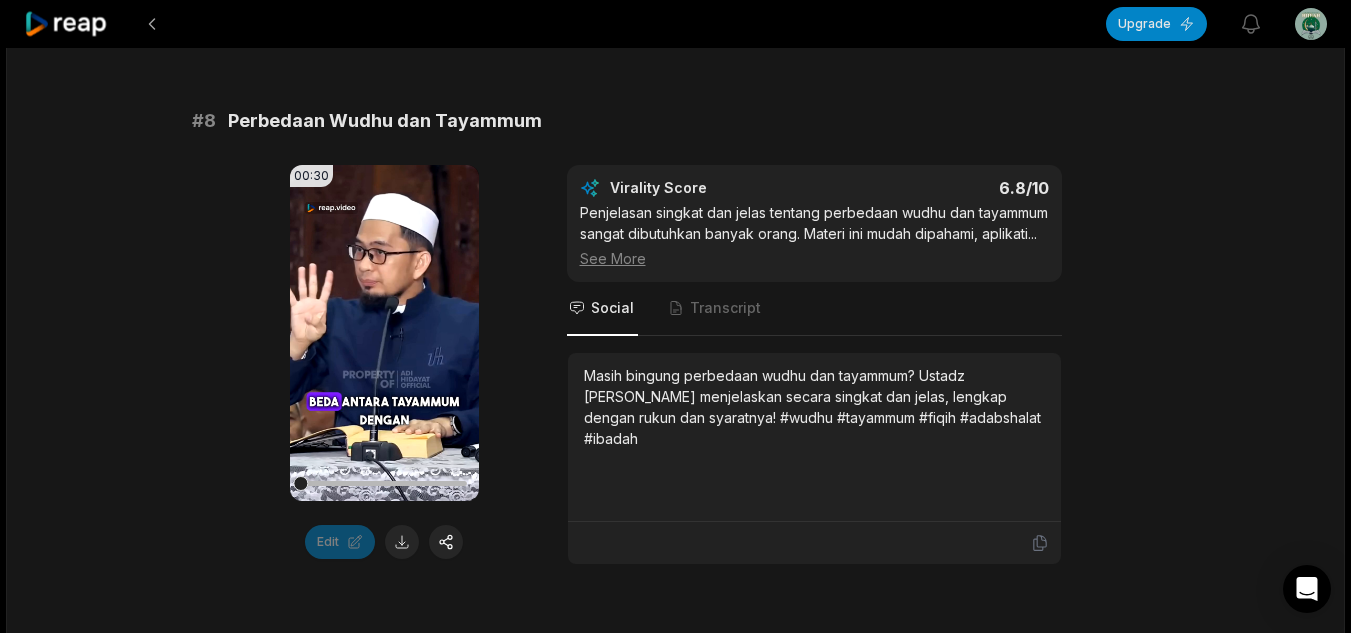 scroll, scrollTop: 4412, scrollLeft: 0, axis: vertical 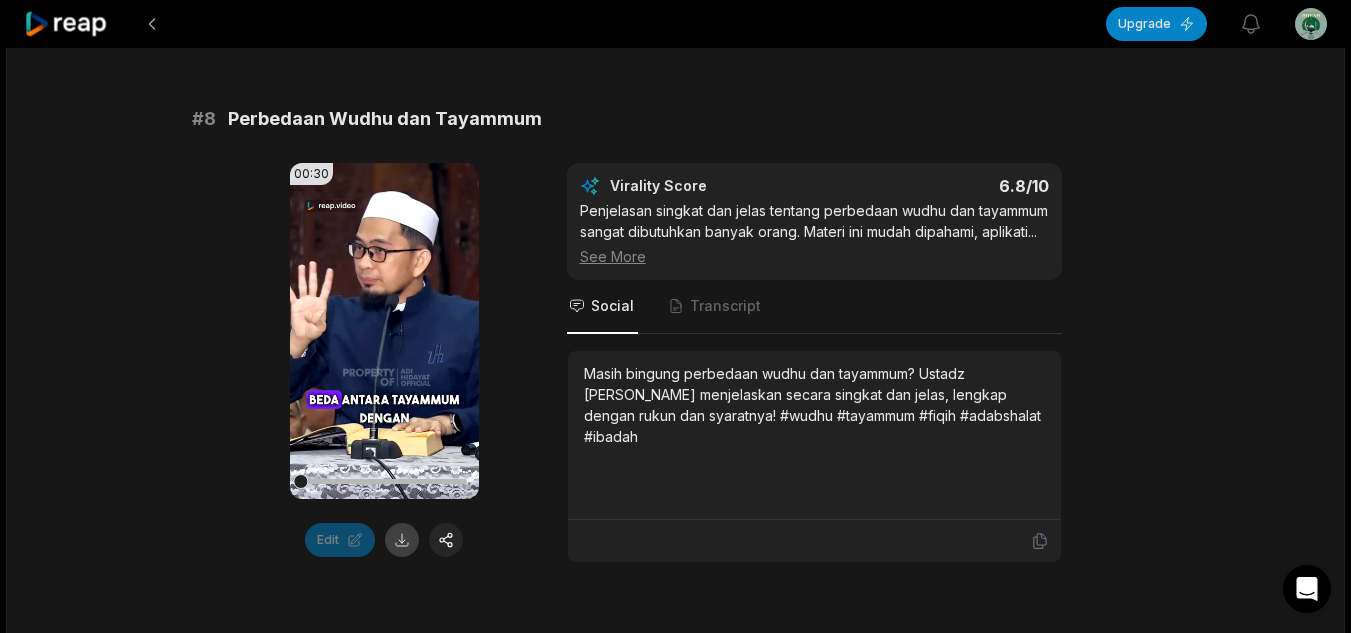 click at bounding box center (402, 540) 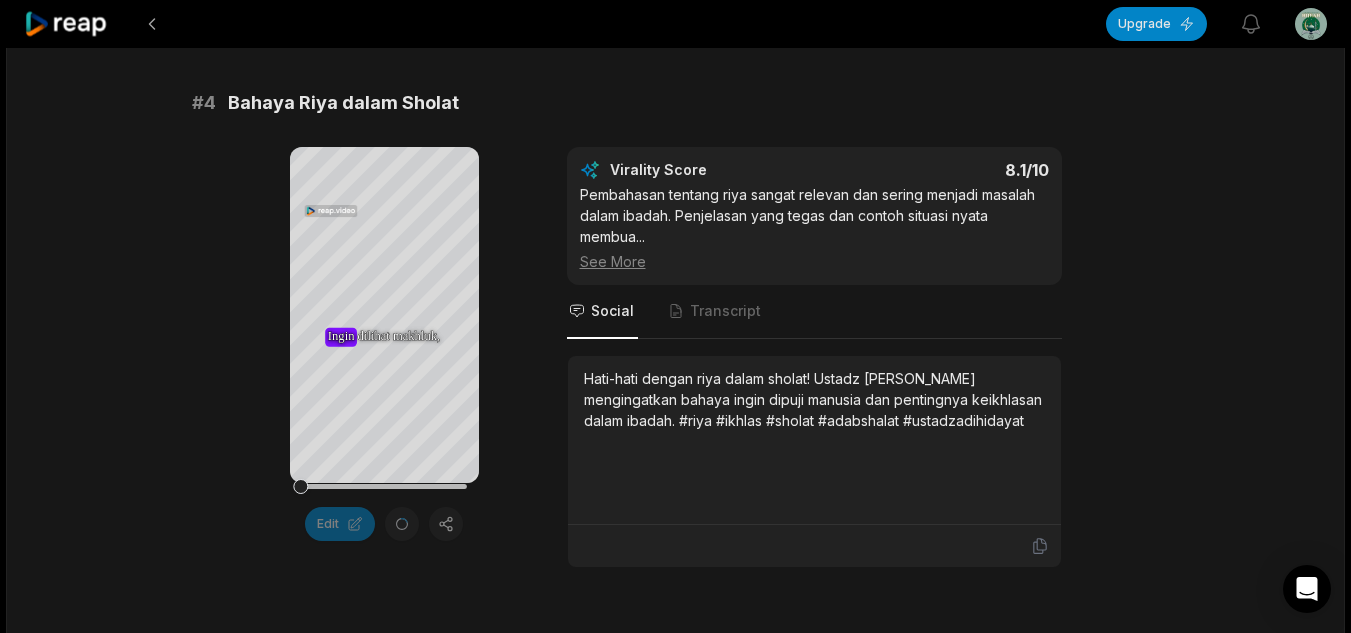 scroll, scrollTop: 2080, scrollLeft: 0, axis: vertical 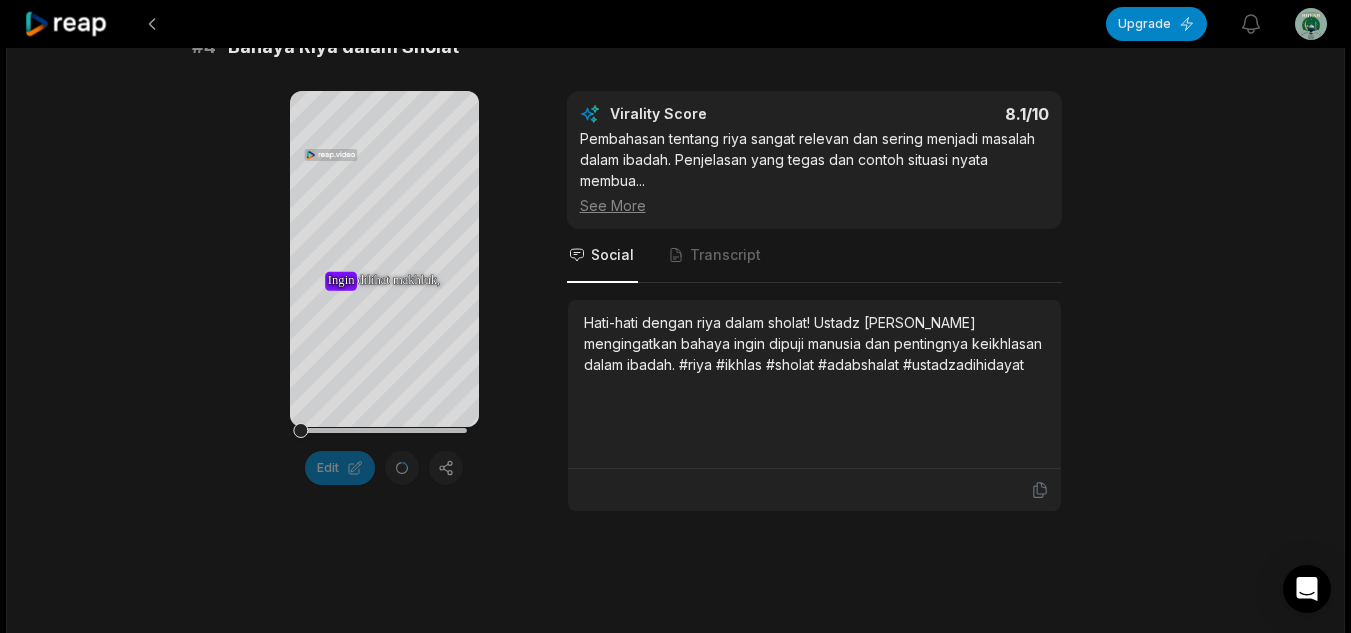 click on "Your browser does not support mp4 format. Ingin Ingin Ingin   dilihat dilihat   makhluk, makhluk, ria ria Disebut Disebut   celaka celaka Ada Ada orang orang sholat sholat   ingin ingin   dilihat dilihat makhluk makhluk Kalau Kalau   Allah Allah sampaikan sampaikan itu, itu,   pasti pasti   terjadi terjadi Imam Imam merasa merasa   bagus bagus   suara suara Dipuji Dipuji   oleh oleh   makmum, makmum, maghrib maghrib dipuji dipuji Begitu Begitu   insya, insya,   setan setan datang datang Liukin Liukin   dikit dikit   deh deh Awas, Awas, jangan jangan   dikira dikira   jadi jadi imam imam muda muda Antum Antum sholat sholat Jumat, Jumat,   nunggu nunggu   khatib khatib naik naik Kalau Kalau   saat saat masih masih   belum belum   banyak banyak orang, orang, biasa biasa Ketika Ketika   banyak banyak   orang, orang, lihat lihat tuh tuh Berubah Berubah   nggak nggak   cara cara takbirnya? takbirnya? Edit Virality Score 8.1 /10 ...   See More Social Transcript" at bounding box center [676, 301] 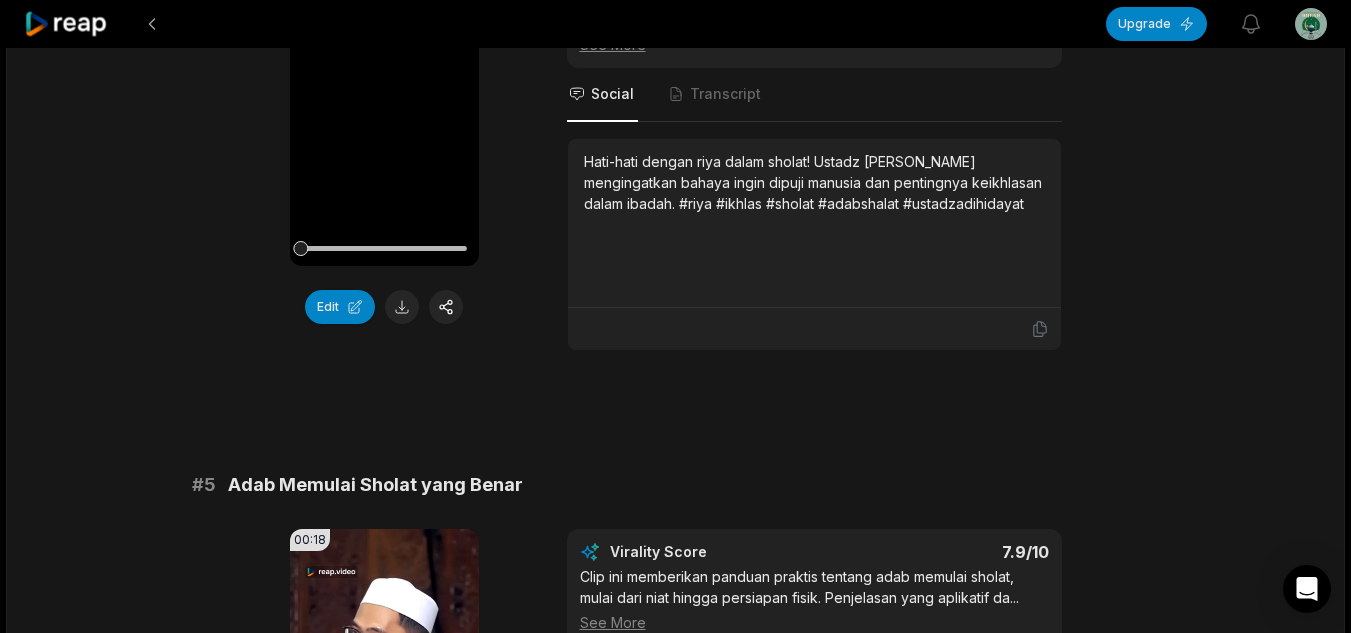 scroll, scrollTop: 1990, scrollLeft: 0, axis: vertical 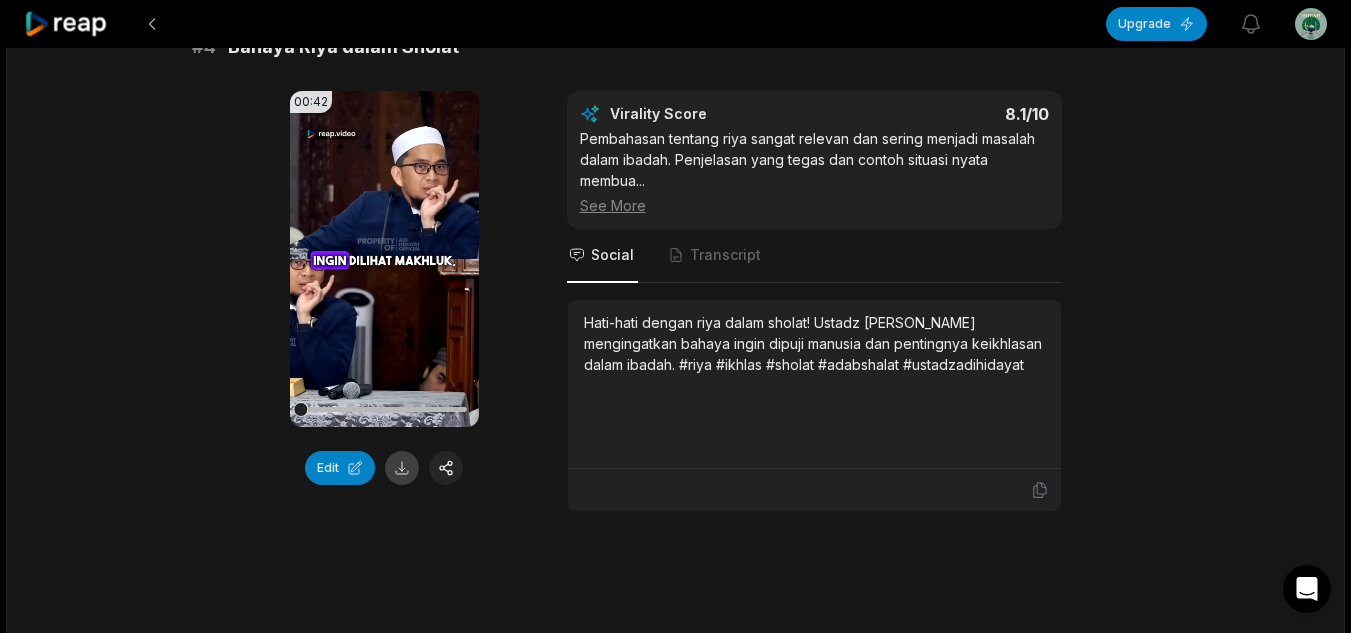 click at bounding box center (402, 468) 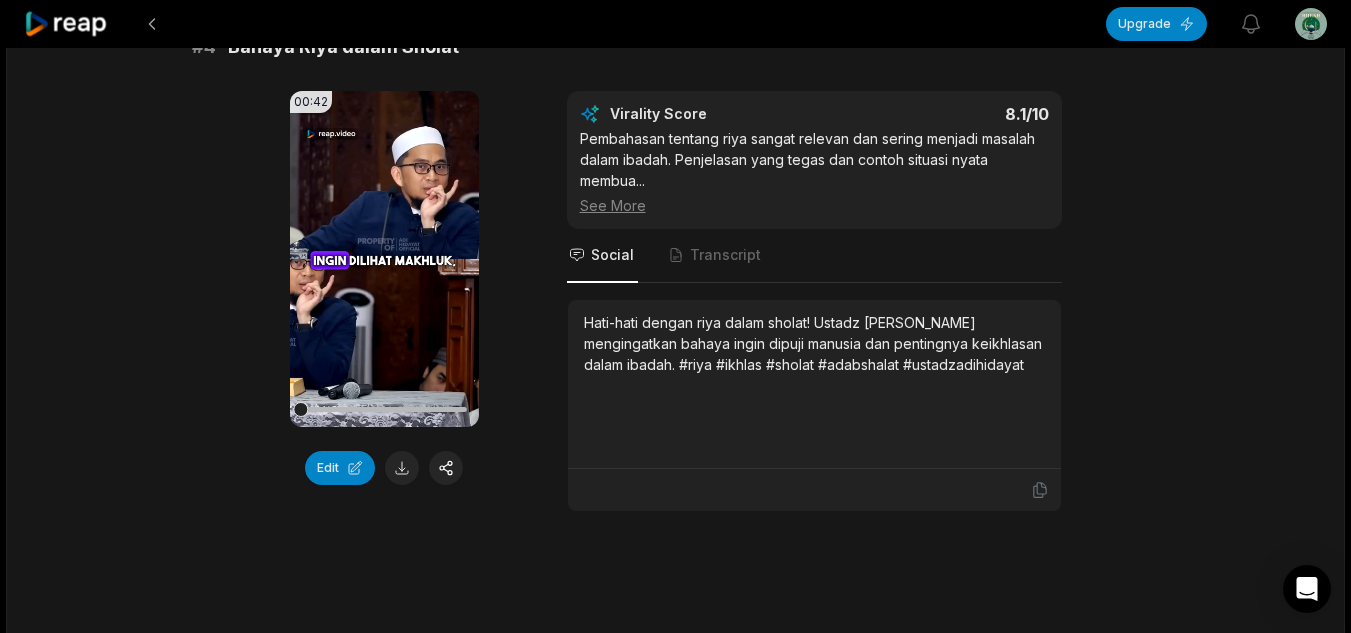 drag, startPoint x: 77, startPoint y: 2, endPoint x: 90, endPoint y: 27, distance: 28.178005 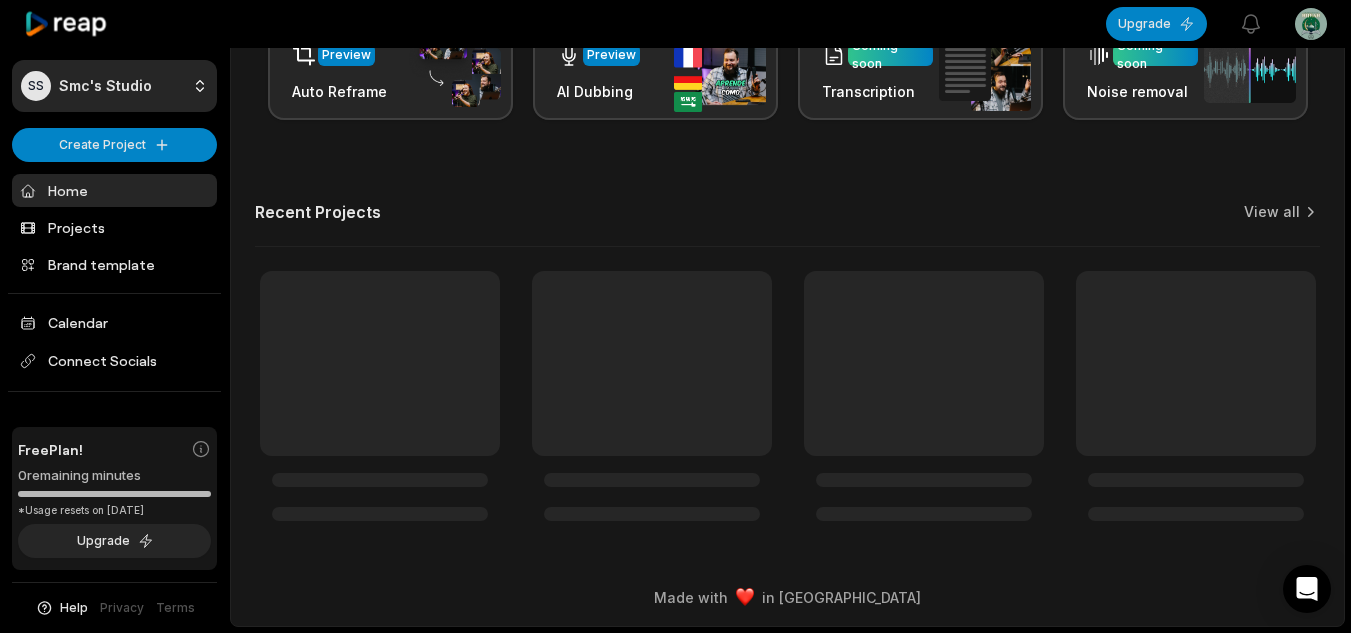 scroll, scrollTop: 0, scrollLeft: 0, axis: both 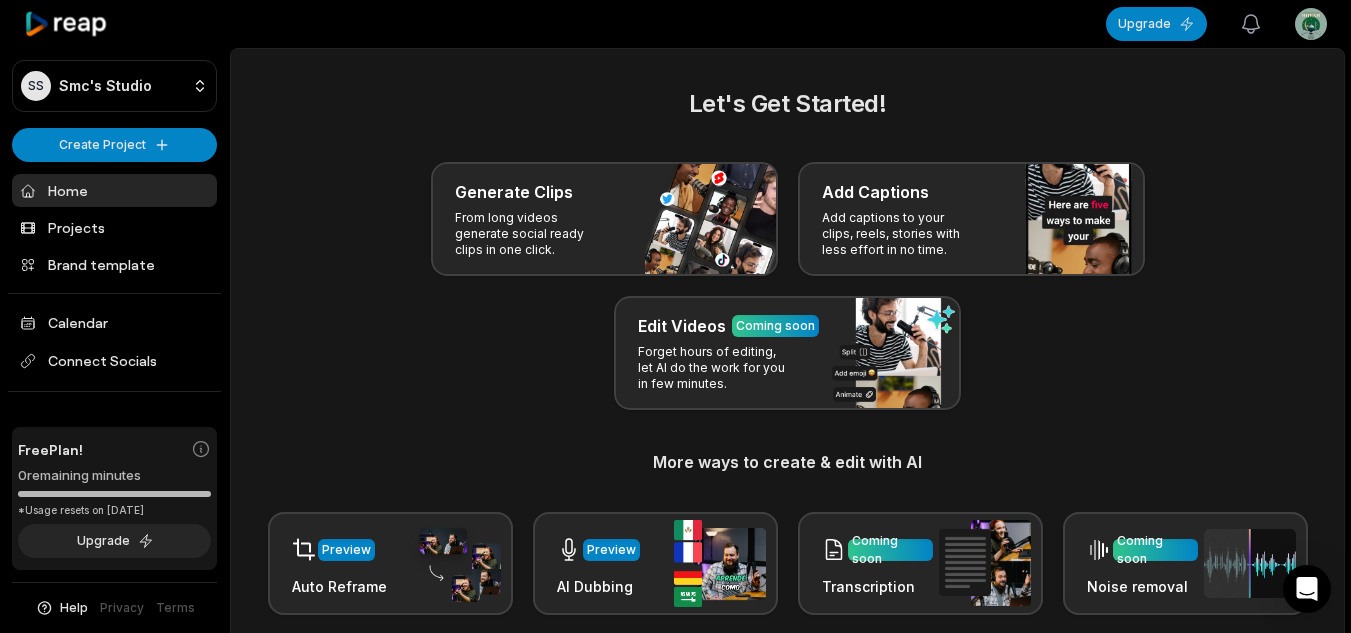 click 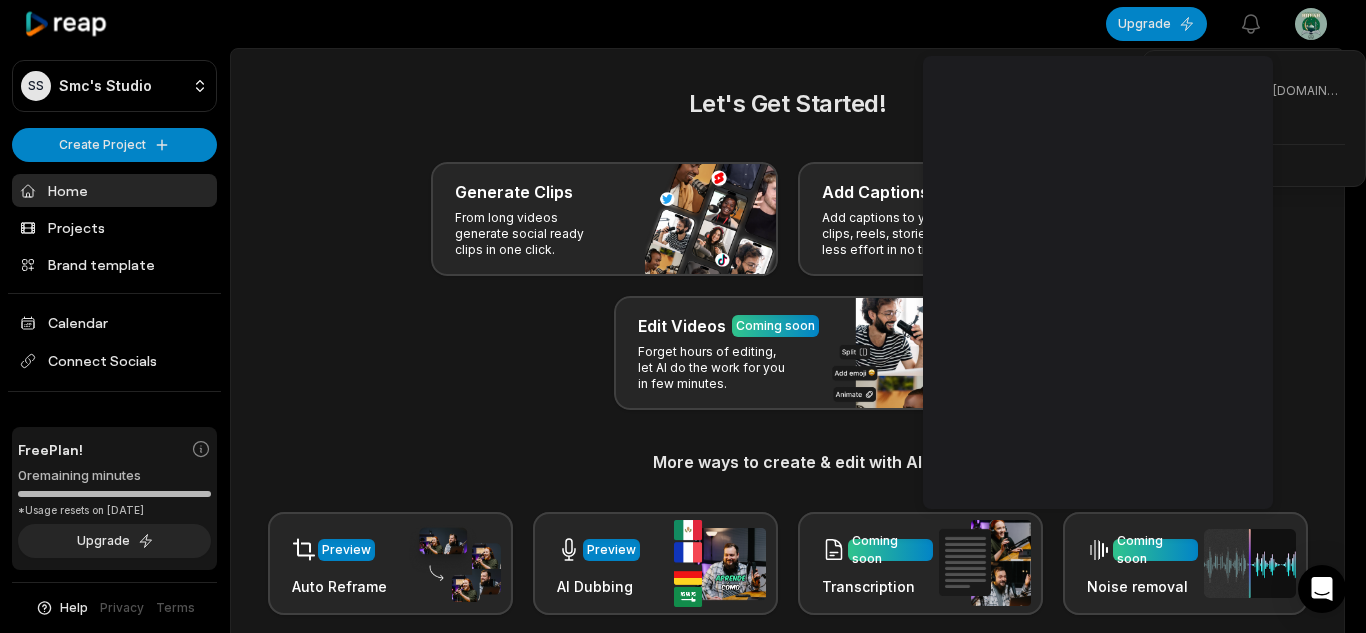 click on "SS Smc's Studio Create Project Home Projects Brand template Calendar Connect Socials Free  Plan! 0  remaining minutes *Usage resets on August 10, 2025 Upgrade Help Privacy Terms Open sidebar Upgrade View notifications Open user menu   Let's Get Started! Generate Clips From long videos generate social ready clips in one click. Add Captions Add captions to your clips, reels, stories with less effort in no time. Edit Videos Coming soon Forget hours of editing, let AI do the work for you in few minutes. More ways to create & edit with AI Preview Auto Reframe Preview AI Dubbing Coming soon Transcription Coming soon Noise removal Recent Projects View all View Clips Clips 06:11 Serangkaian Adab Shalat Agar Doa Lekas Diijabah - Ustadz Adi Hidayat Open options 23 minutes ago Made with   in San Francisco
Smc Hijrah smchijrah@gmail.com Settings Sign Out" at bounding box center [683, 316] 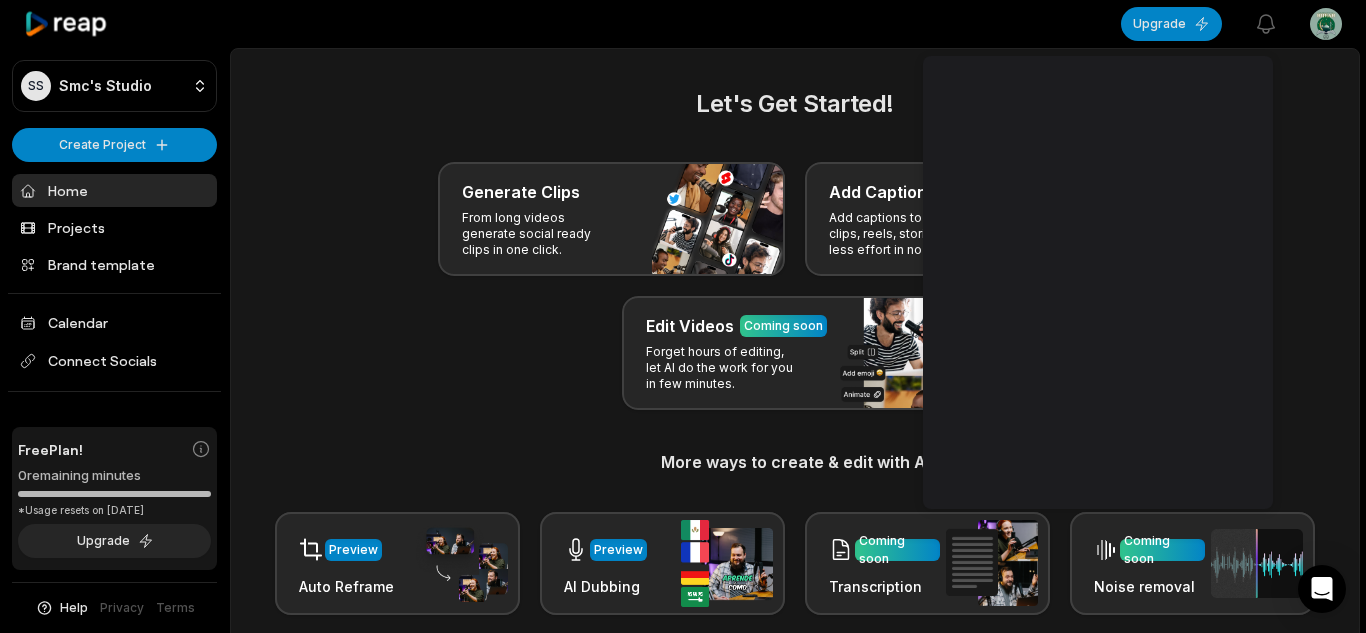 click on "SS Smc's Studio Create Project Home Projects Brand template Calendar Connect Socials Free  Plan! 0  remaining minutes *Usage resets on August 10, 2025 Upgrade Help Privacy Terms Open sidebar Upgrade View notifications Open user menu   Let's Get Started! Generate Clips From long videos generate social ready clips in one click. Add Captions Add captions to your clips, reels, stories with less effort in no time. Edit Videos Coming soon Forget hours of editing, let AI do the work for you in few minutes. More ways to create & edit with AI Preview Auto Reframe Preview AI Dubbing Coming soon Transcription Coming soon Noise removal Recent Projects View all View Clips Clips 06:11 Serangkaian Adab Shalat Agar Doa Lekas Diijabah - Ustadz Adi Hidayat Open options 23 minutes ago Made with   in San Francisco" at bounding box center (683, 316) 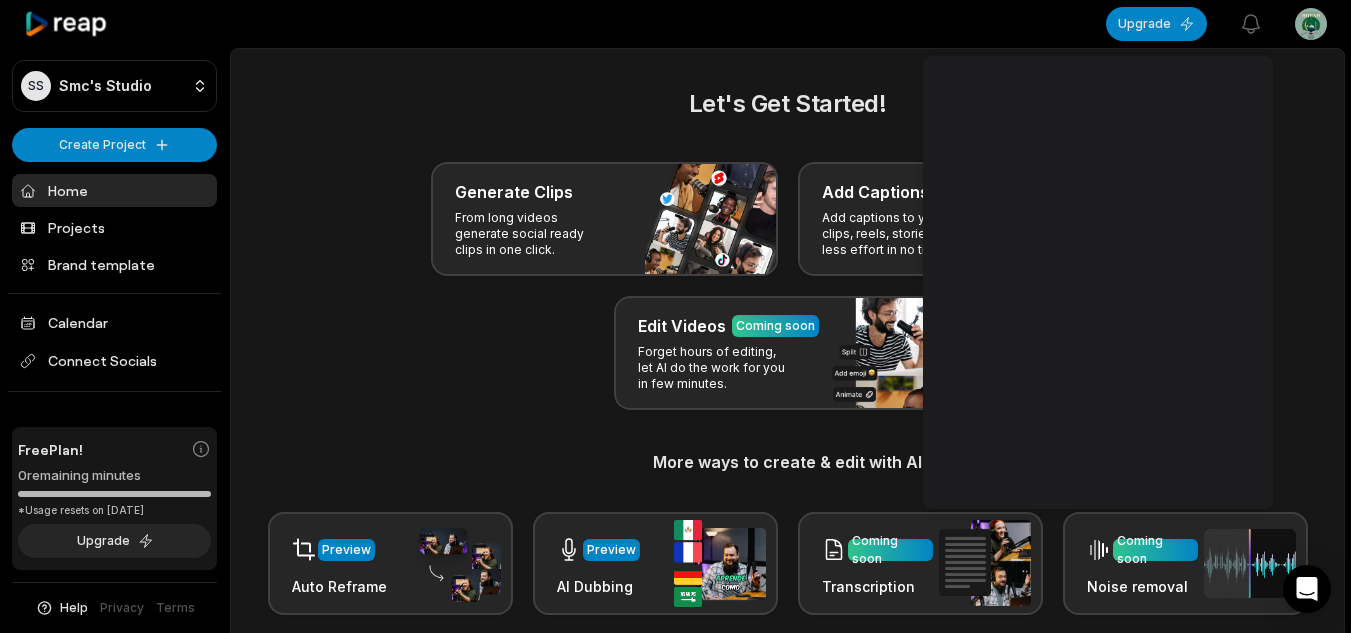 click at bounding box center (668, 24) 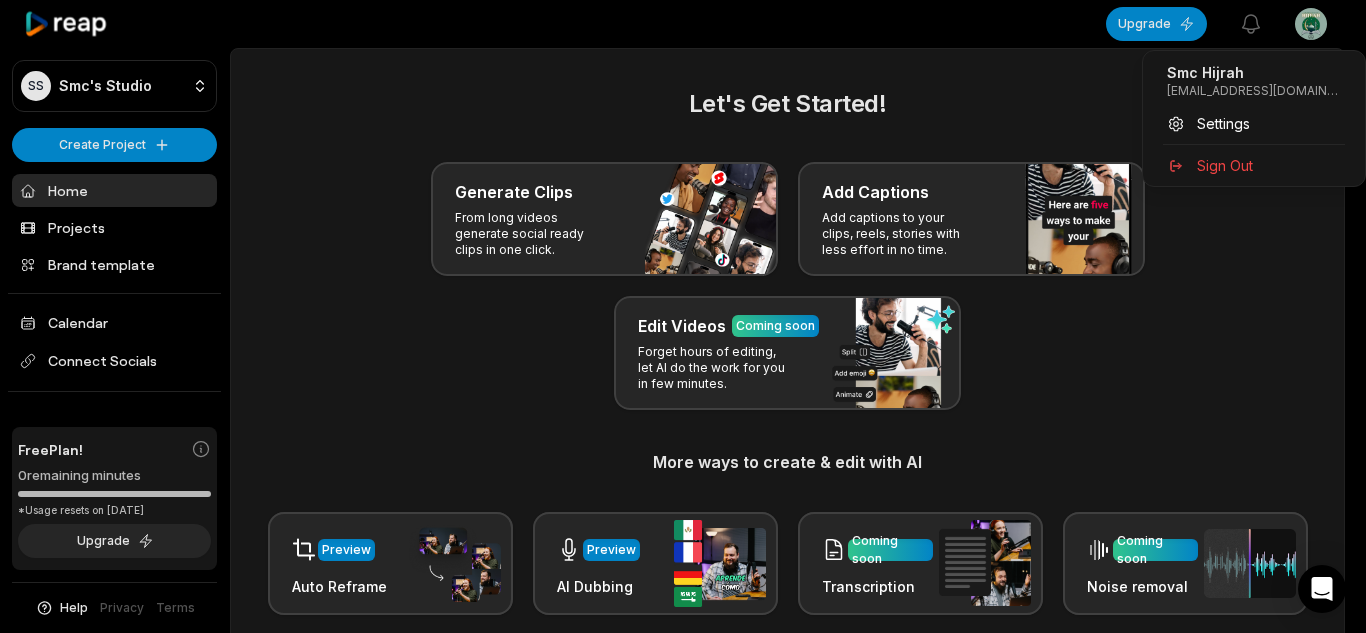 click on "SS Smc's Studio Create Project Home Projects Brand template Calendar Connect Socials Free  Plan! 0  remaining minutes *Usage resets on August 10, 2025 Upgrade Help Privacy Terms Open sidebar Upgrade View notifications Open user menu   Let's Get Started! Generate Clips From long videos generate social ready clips in one click. Add Captions Add captions to your clips, reels, stories with less effort in no time. Edit Videos Coming soon Forget hours of editing, let AI do the work for you in few minutes. More ways to create & edit with AI Preview Auto Reframe Preview AI Dubbing Coming soon Transcription Coming soon Noise removal Recent Projects View all View Clips Clips 06:11 Serangkaian Adab Shalat Agar Doa Lekas Diijabah - Ustadz Adi Hidayat Open options 23 minutes ago Made with   in San Francisco
Smc Hijrah smchijrah@gmail.com Settings Sign Out" at bounding box center (683, 316) 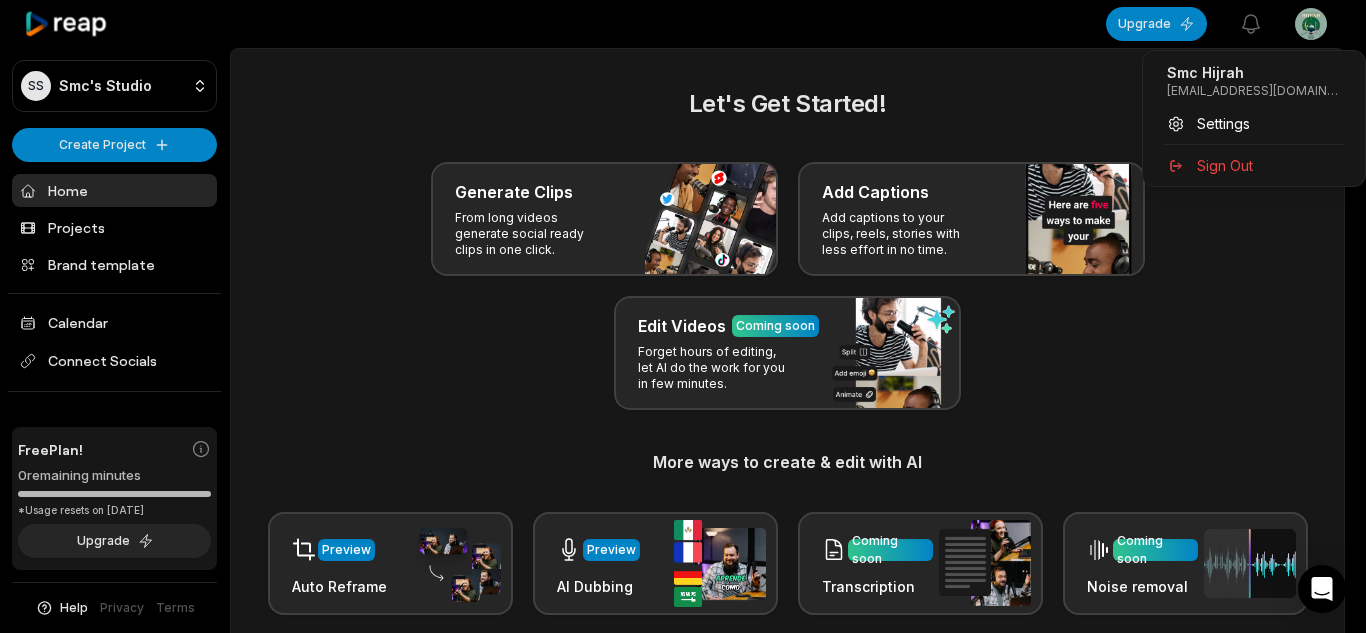 click on "SS Smc's Studio Create Project Home Projects Brand template Calendar Connect Socials Free  Plan! 0  remaining minutes *Usage resets on August 10, 2025 Upgrade Help Privacy Terms Open sidebar Upgrade View notifications Open user menu   Let's Get Started! Generate Clips From long videos generate social ready clips in one click. Add Captions Add captions to your clips, reels, stories with less effort in no time. Edit Videos Coming soon Forget hours of editing, let AI do the work for you in few minutes. More ways to create & edit with AI Preview Auto Reframe Preview AI Dubbing Coming soon Transcription Coming soon Noise removal Recent Projects View all View Clips Clips 06:11 Serangkaian Adab Shalat Agar Doa Lekas Diijabah - Ustadz Adi Hidayat Open options 23 minutes ago Made with   in San Francisco
Smc Hijrah smchijrah@gmail.com Settings Sign Out" at bounding box center [683, 316] 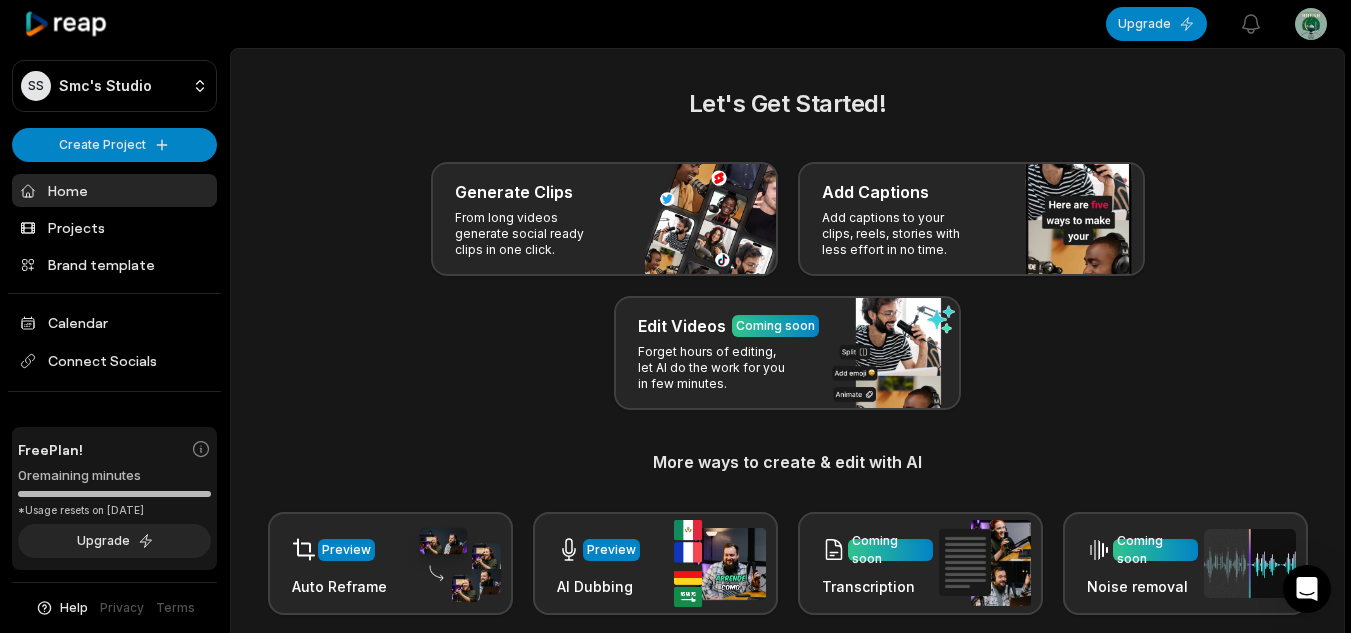 type 